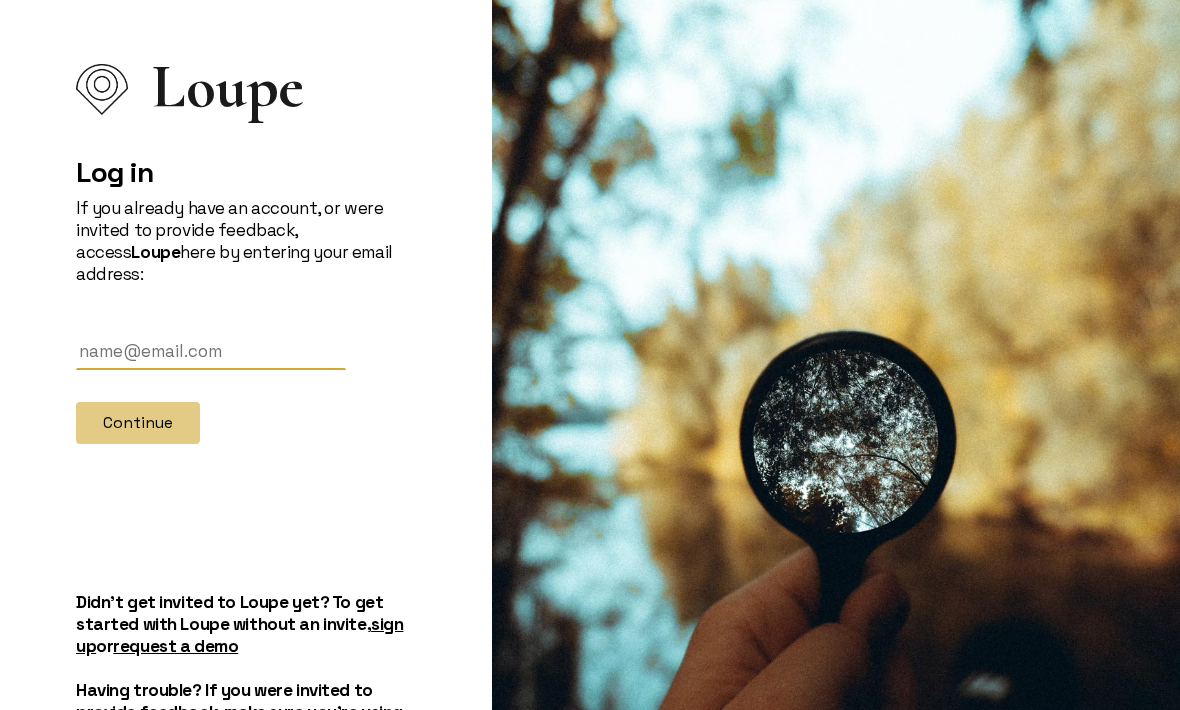 scroll, scrollTop: 0, scrollLeft: 0, axis: both 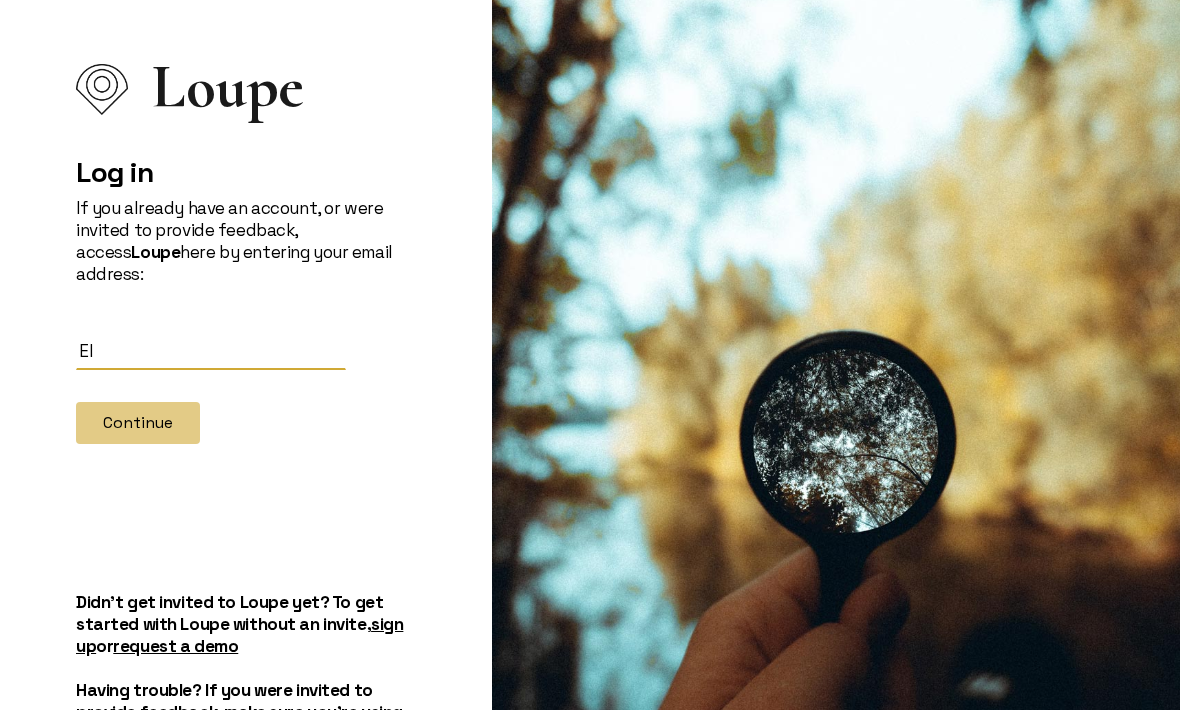 type on "E" 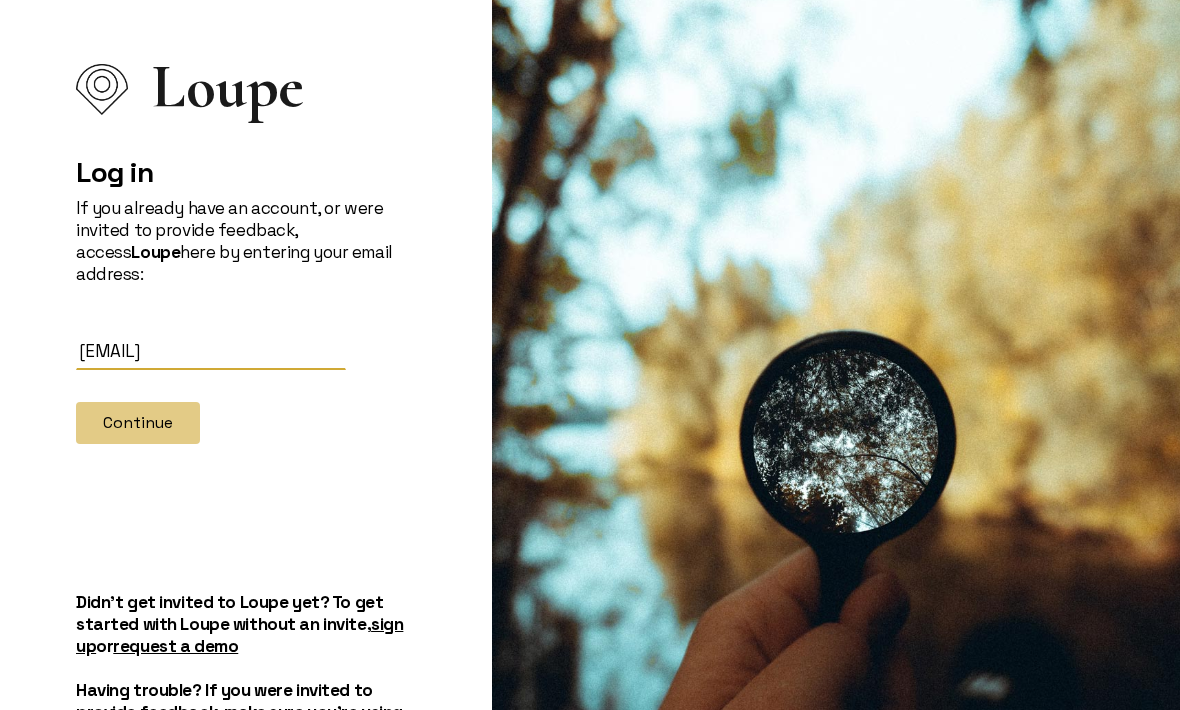 type on "[EMAIL]" 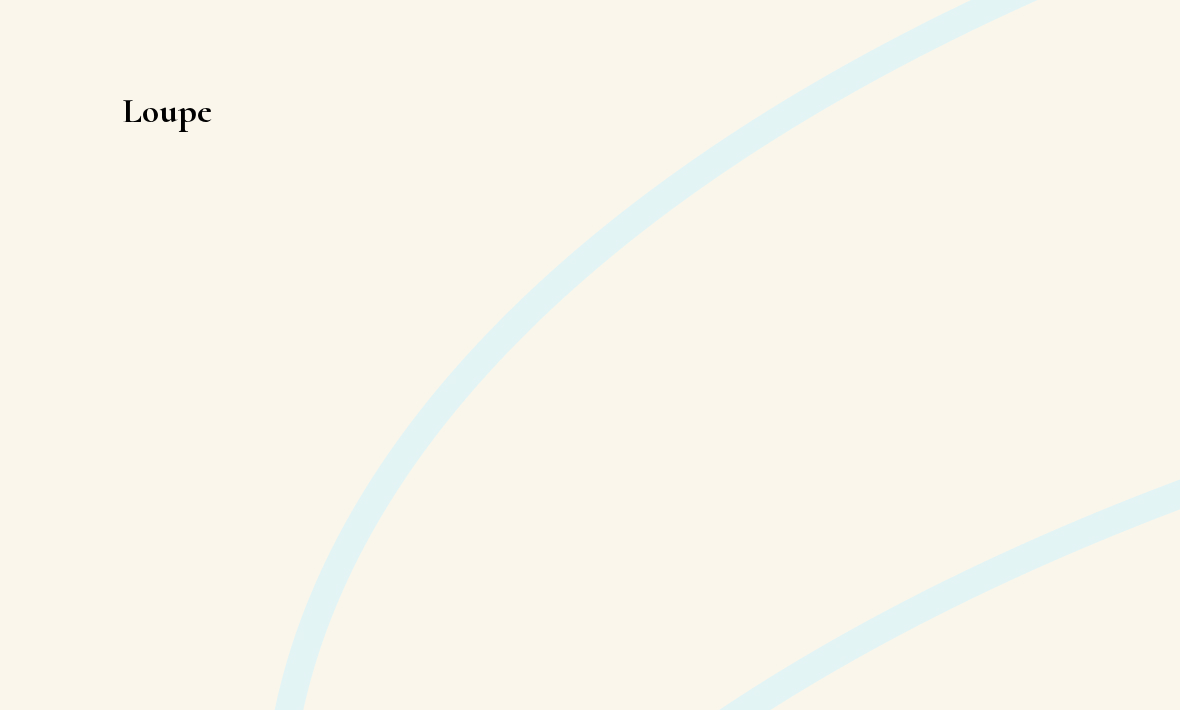 scroll, scrollTop: 0, scrollLeft: 0, axis: both 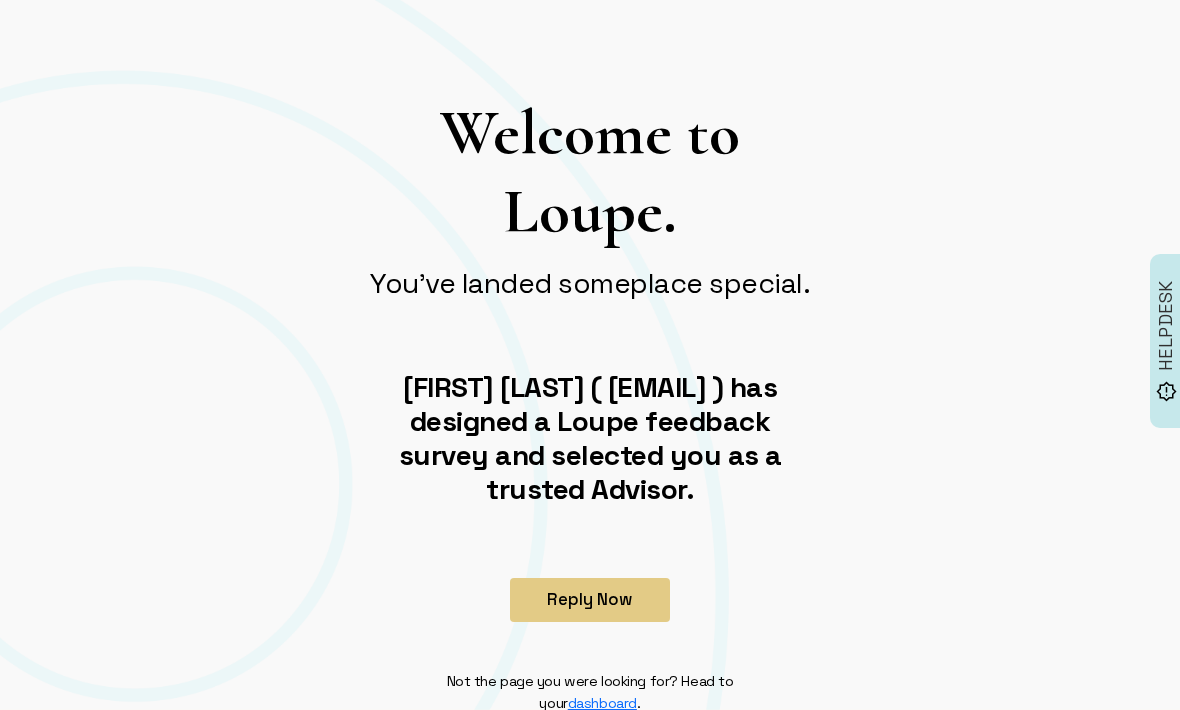 click on "Reply Now" 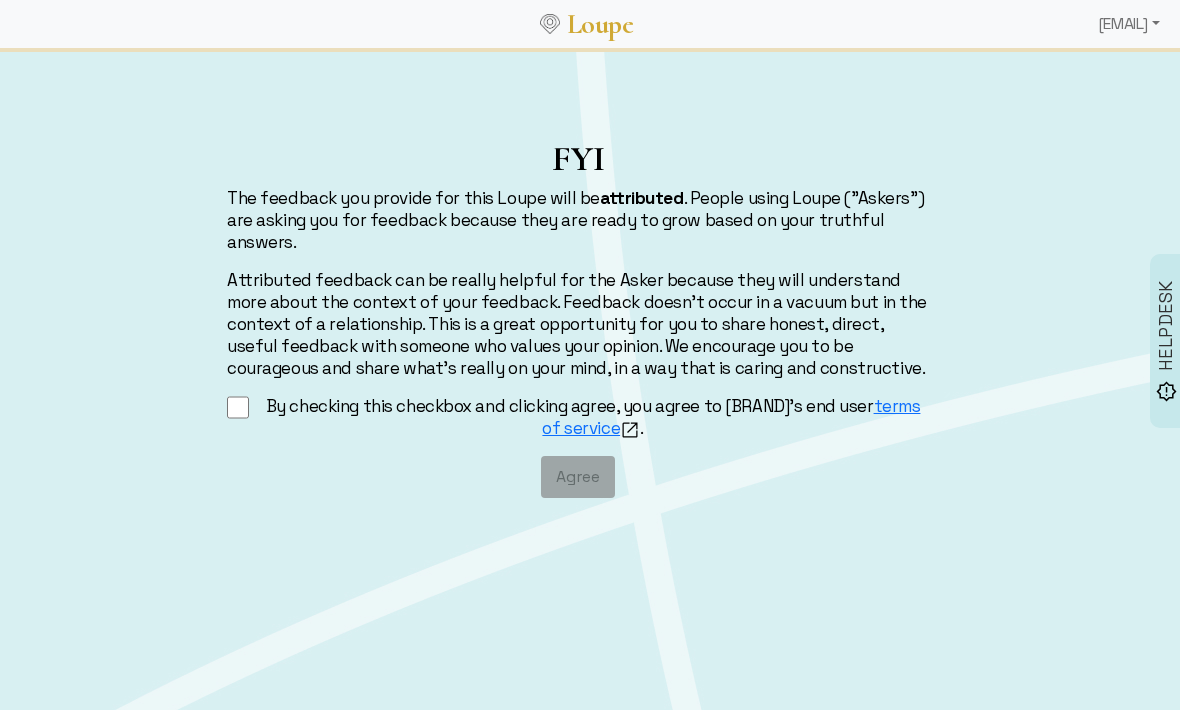 click on "By checking this checkbox and clicking agree, you agree to Loupe's end user  terms of service ." at bounding box center (238, 407) 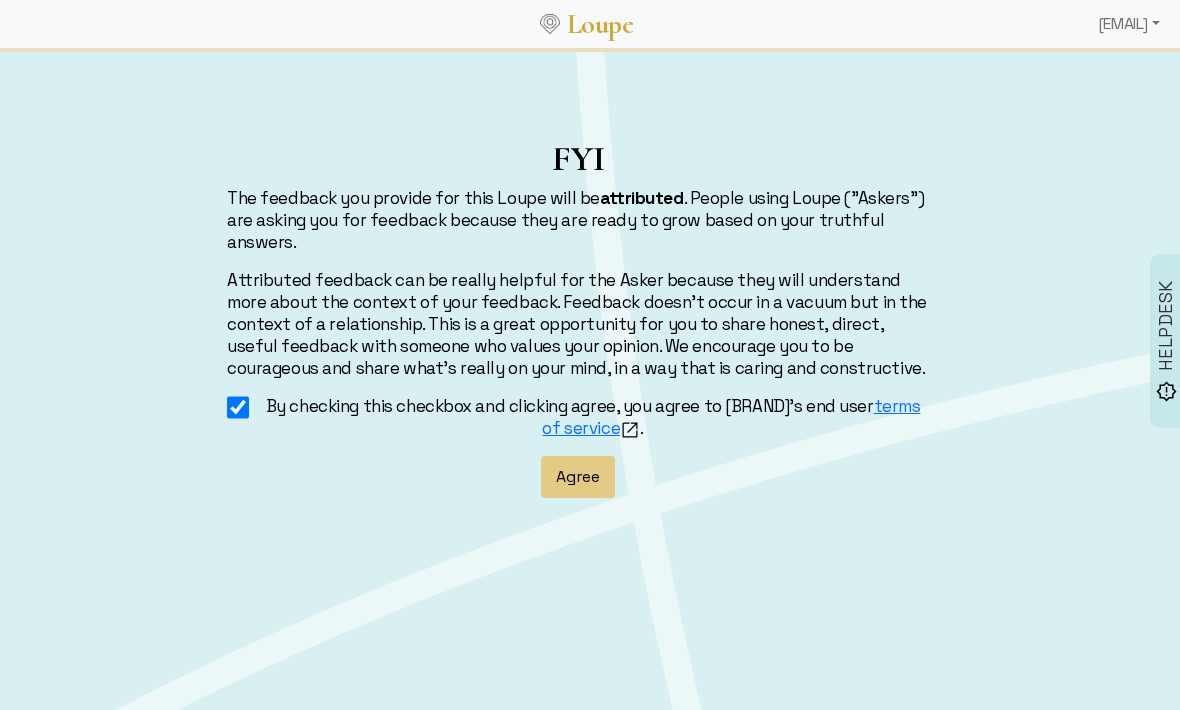 click on "Agree" 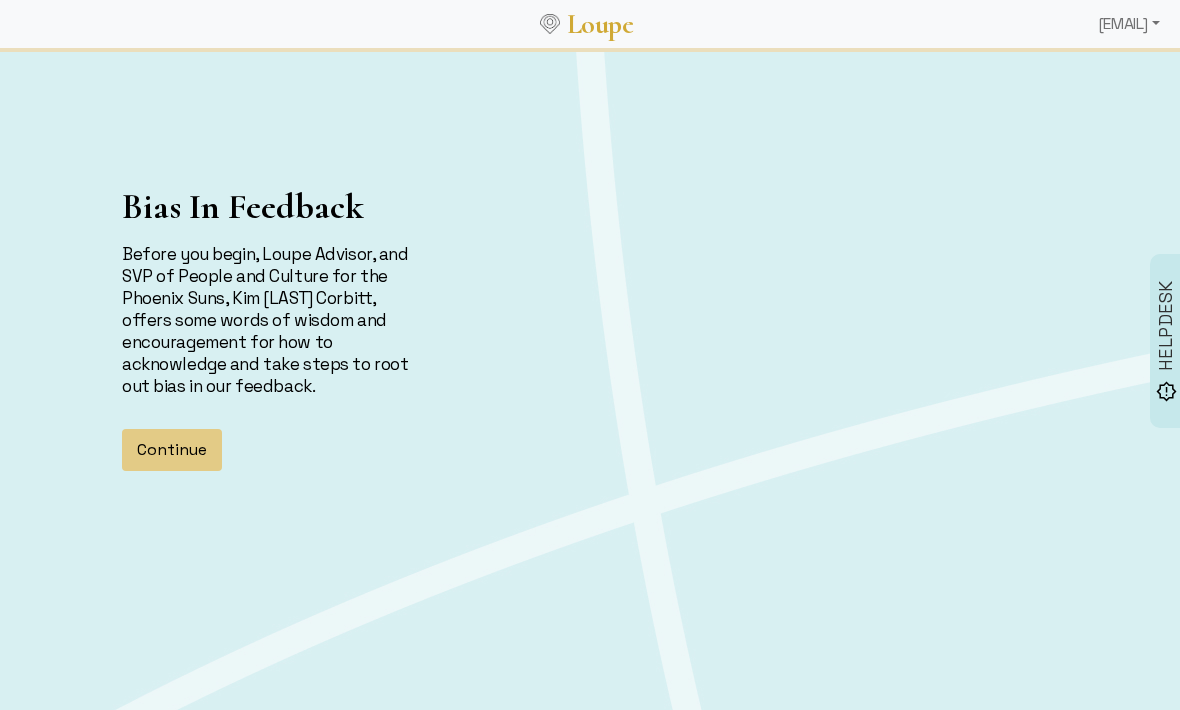 click on "Continue" 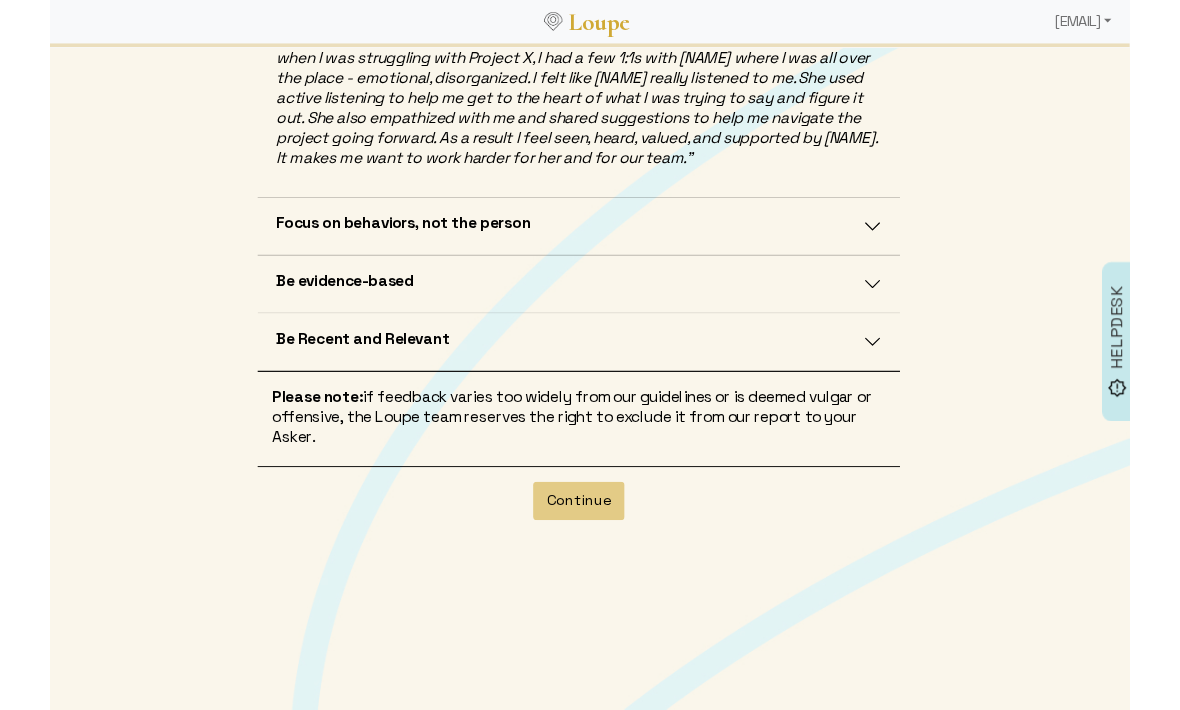 scroll, scrollTop: 665, scrollLeft: 0, axis: vertical 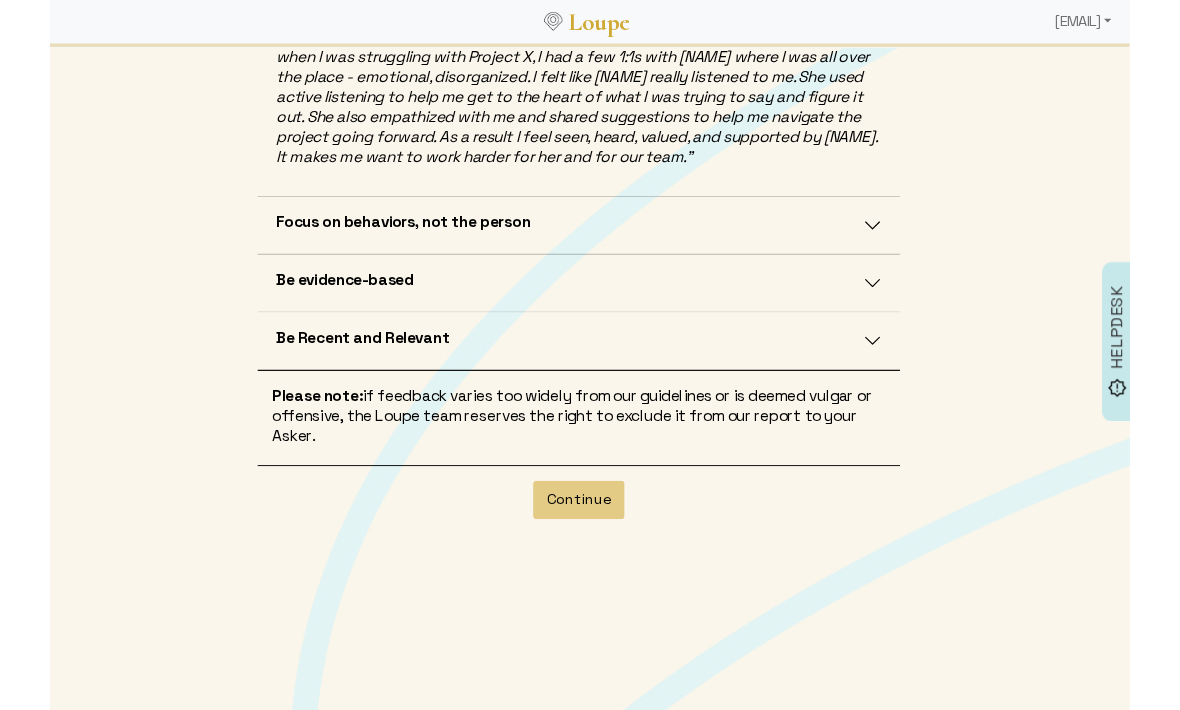 click on "Focus on behaviors, not the person" at bounding box center (578, 247) 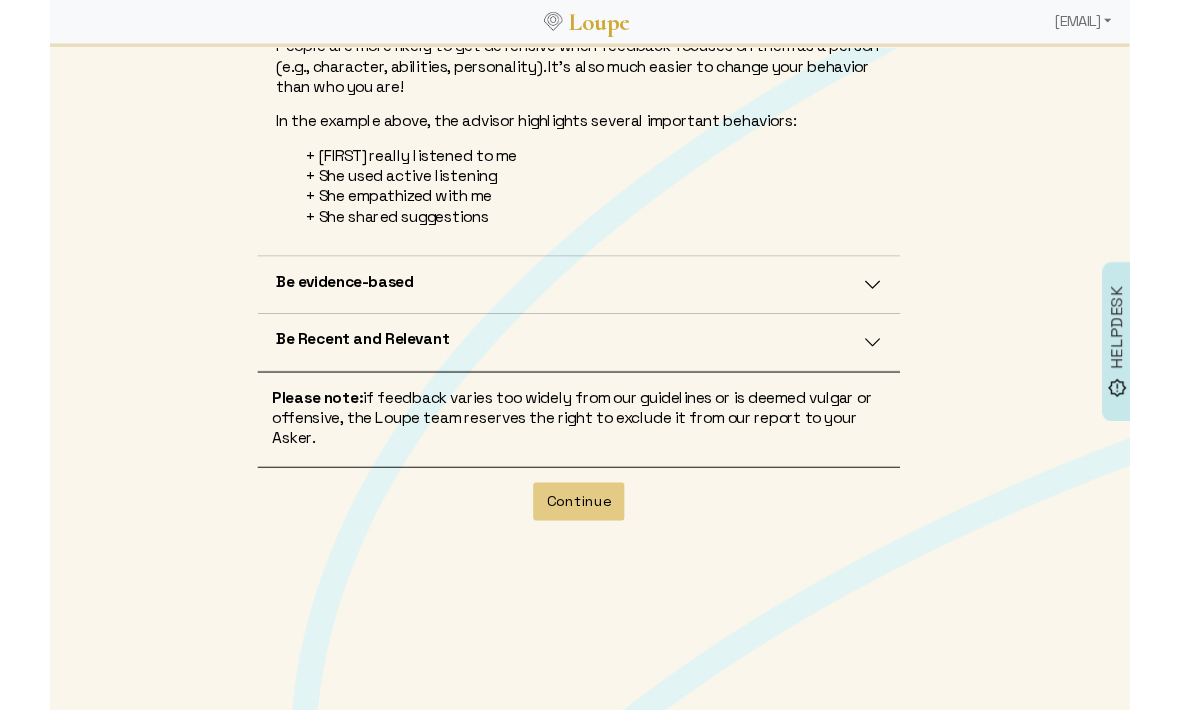 scroll, scrollTop: 599, scrollLeft: 0, axis: vertical 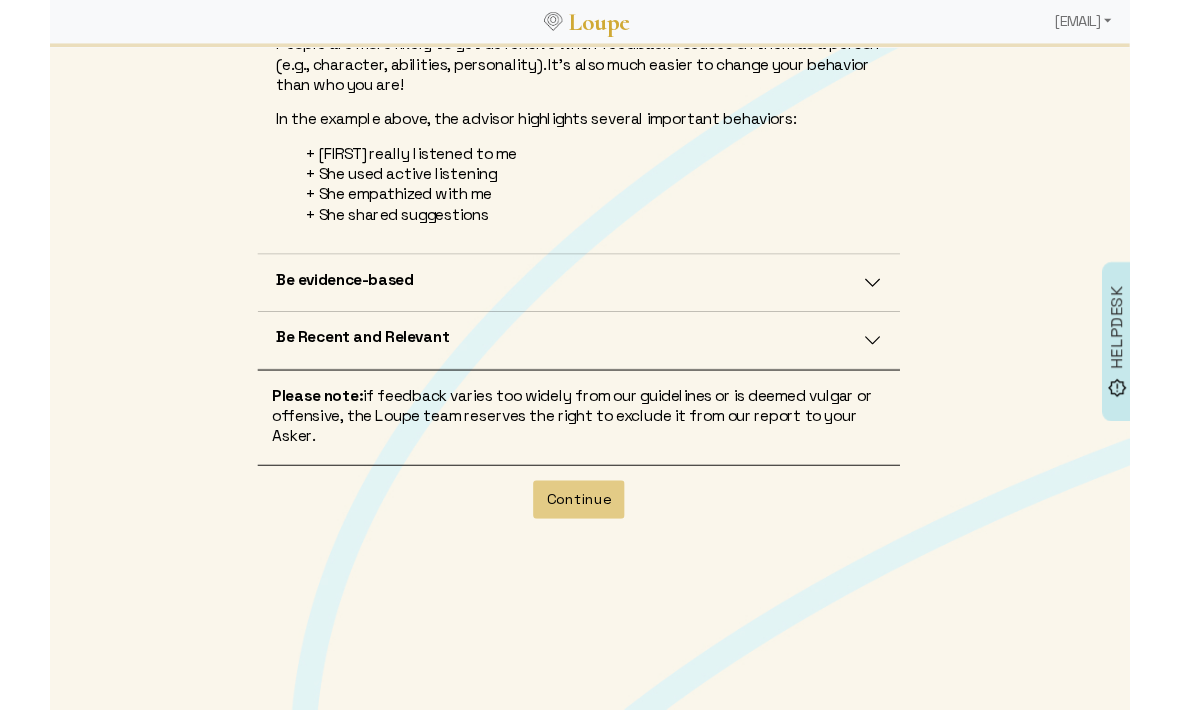 click on "Be evidence-based" at bounding box center (578, 310) 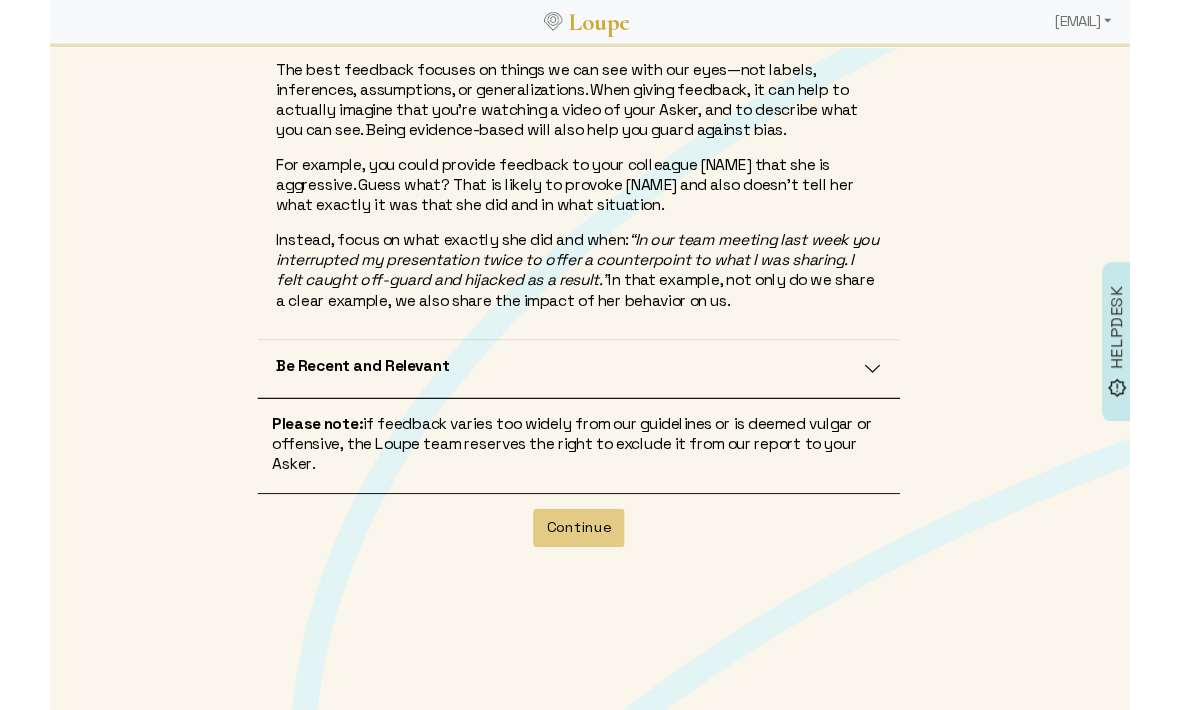 scroll, scrollTop: 635, scrollLeft: 0, axis: vertical 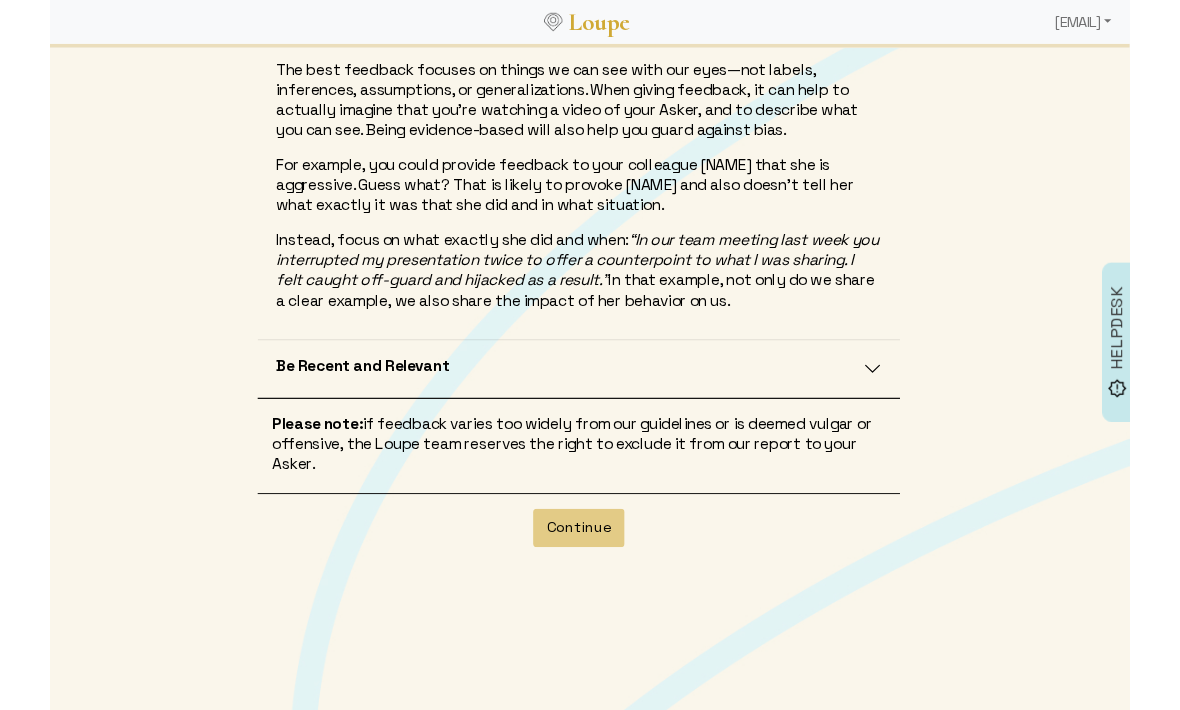 click on "Be Recent and Relevant" at bounding box center [578, 403] 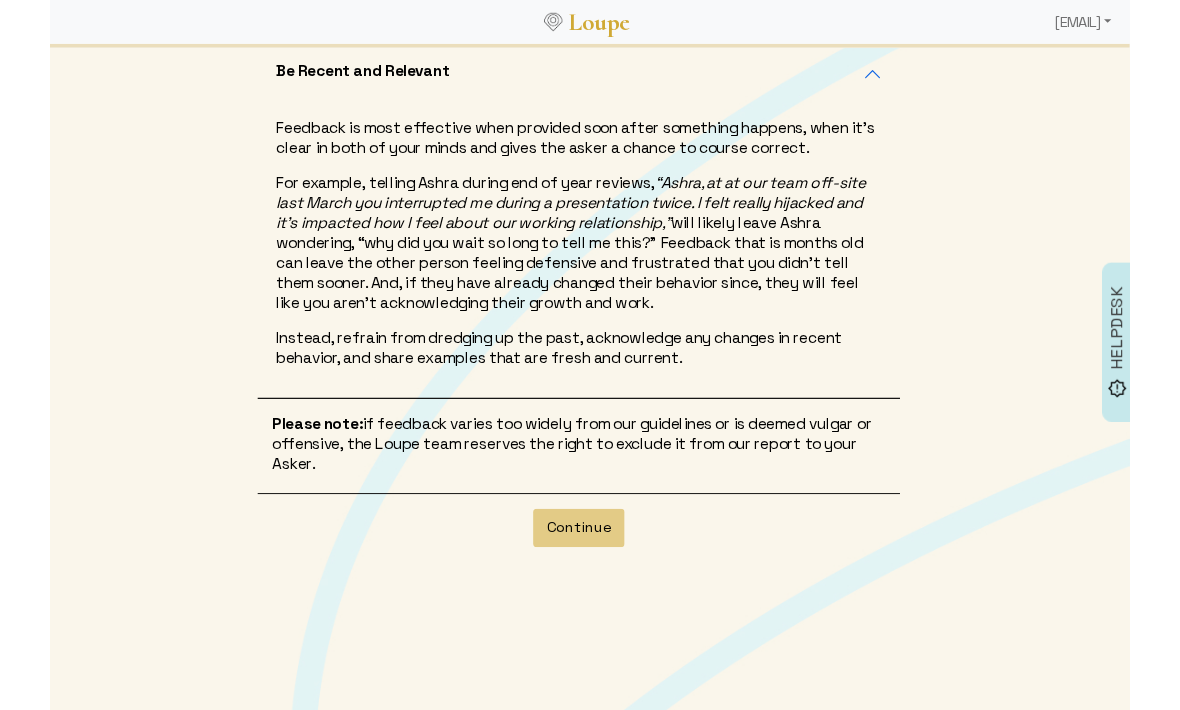 click on "Continue" 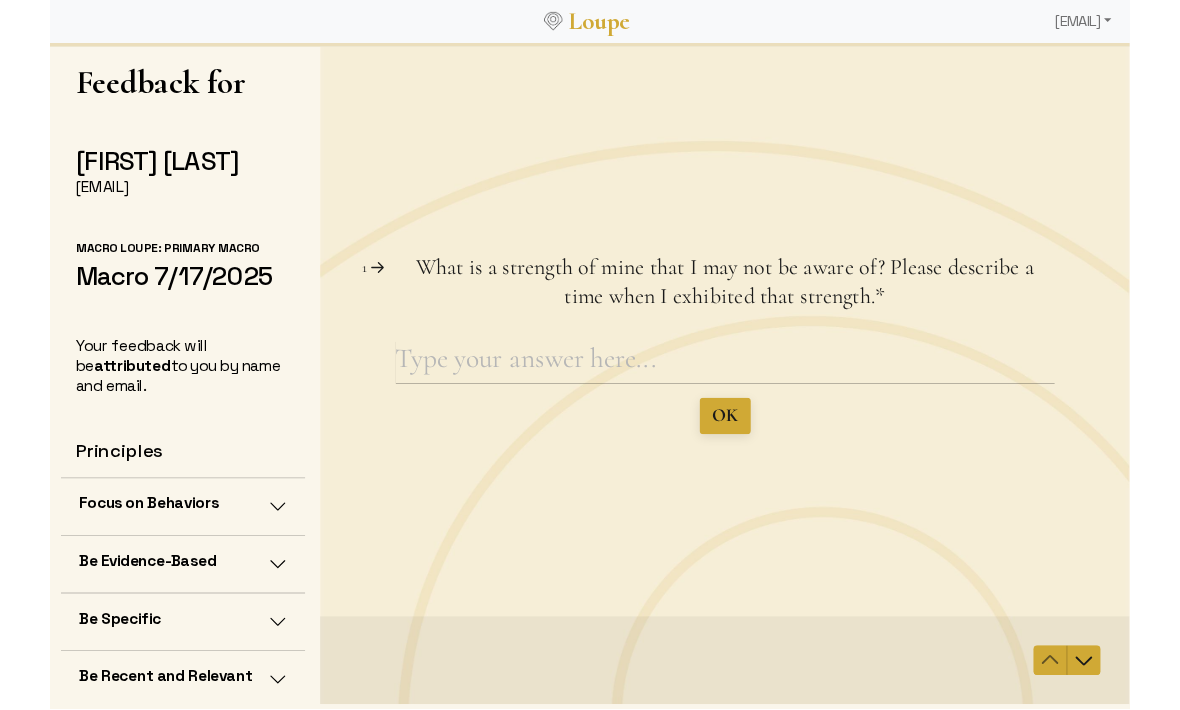 scroll, scrollTop: 0, scrollLeft: 0, axis: both 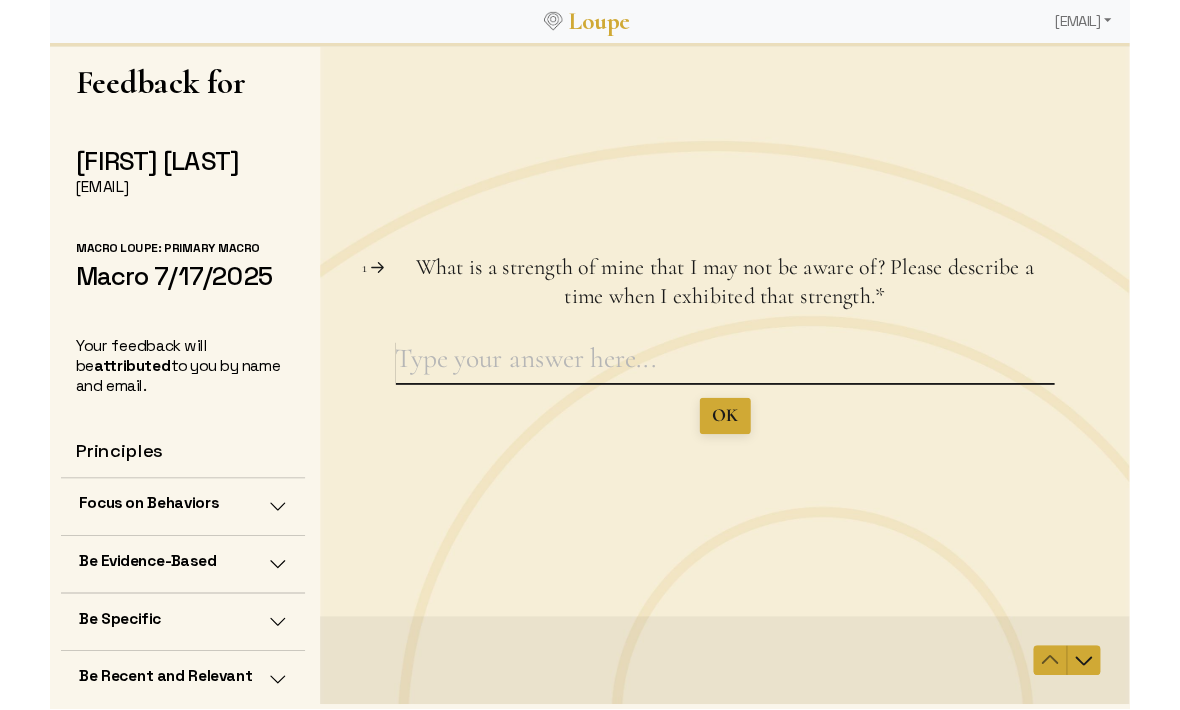 click on "What is a strength of mine that I may not be aware of? Please describe a time when I exhibited that strength. This question is required." at bounding box center (763, 392) 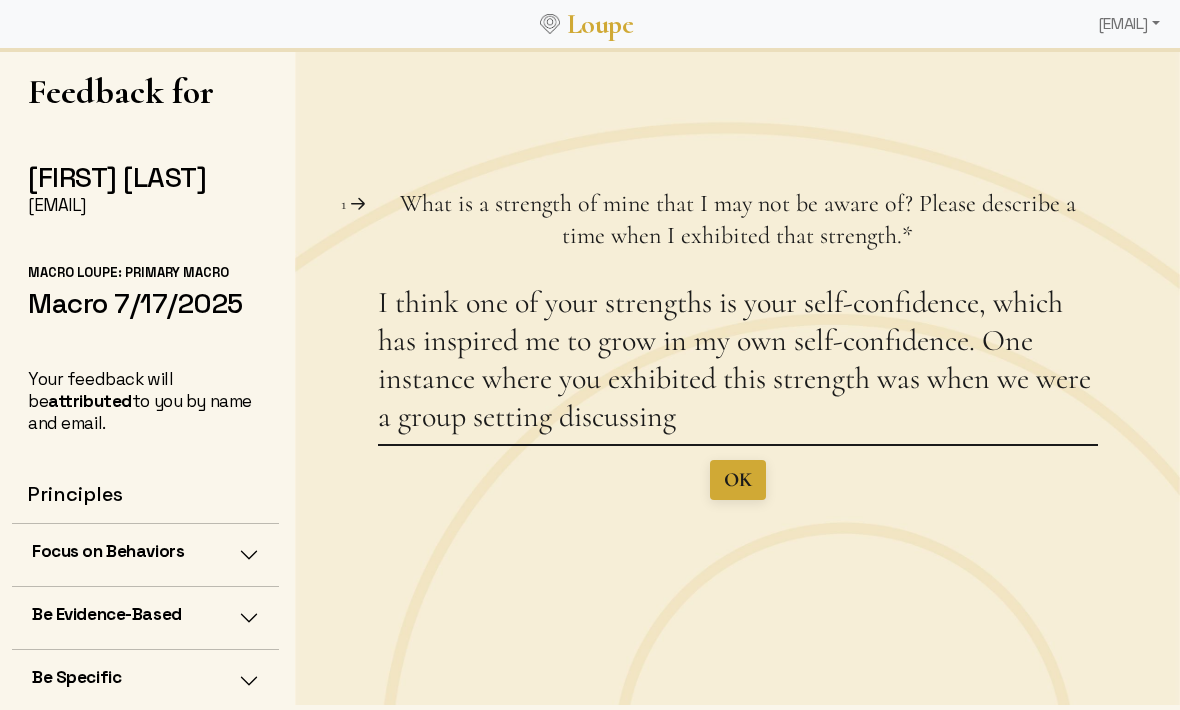 scroll, scrollTop: 3, scrollLeft: 0, axis: vertical 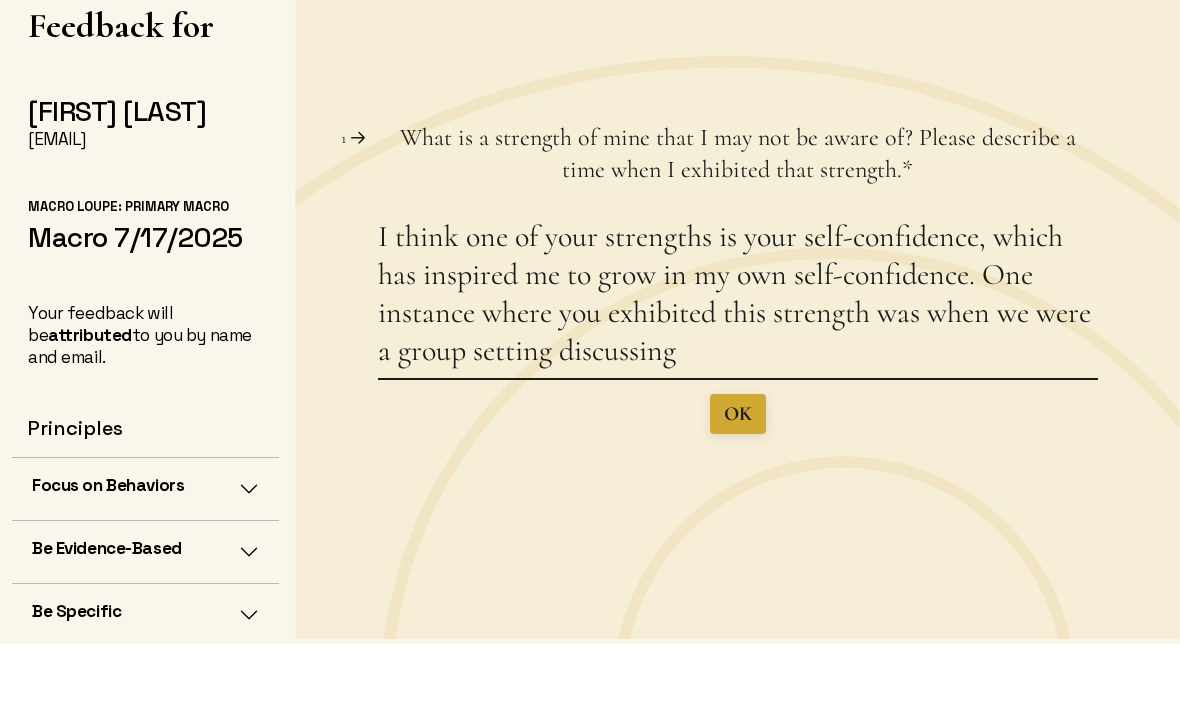 click on "I think one of your strengths is your self-confidence, which has inspired me to grow in my own self-confidence. One instance where you exhibited this strength was when we were a group setting discussing" at bounding box center (738, 298) 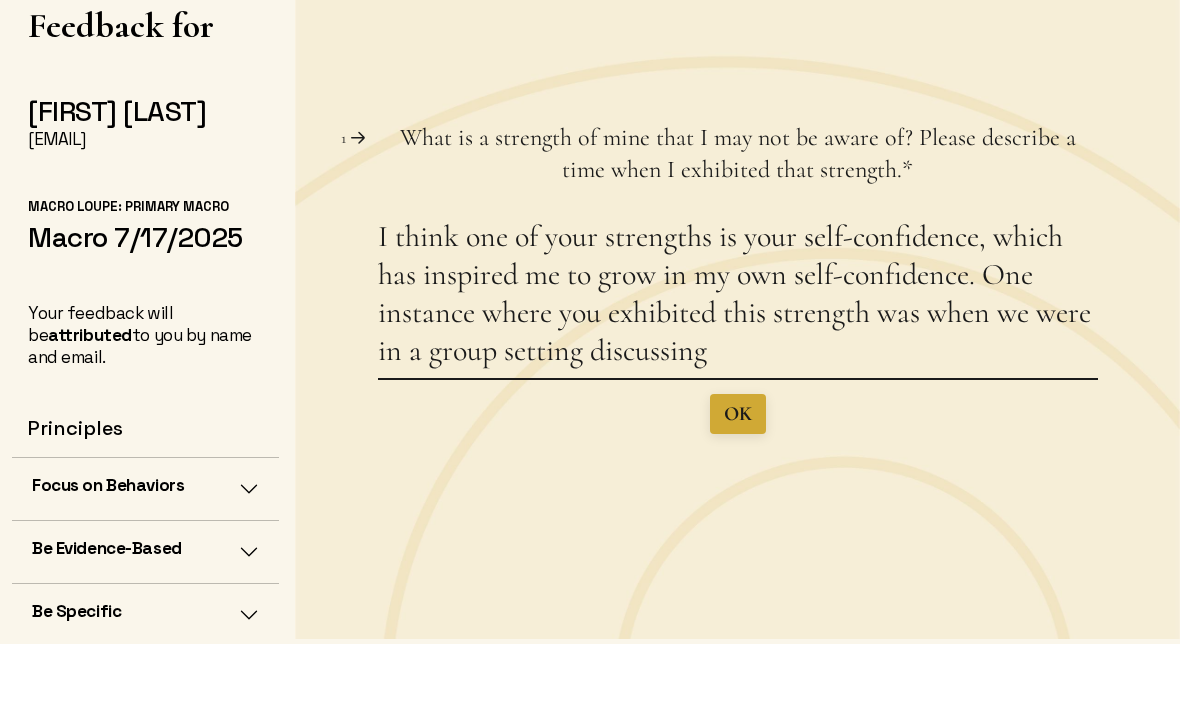 click on "I think one of your strengths is your self-confidence, which has inspired me to grow in my own self-confidence. One instance where you exhibited this strength was when we were in a group setting discussing" at bounding box center (738, 298) 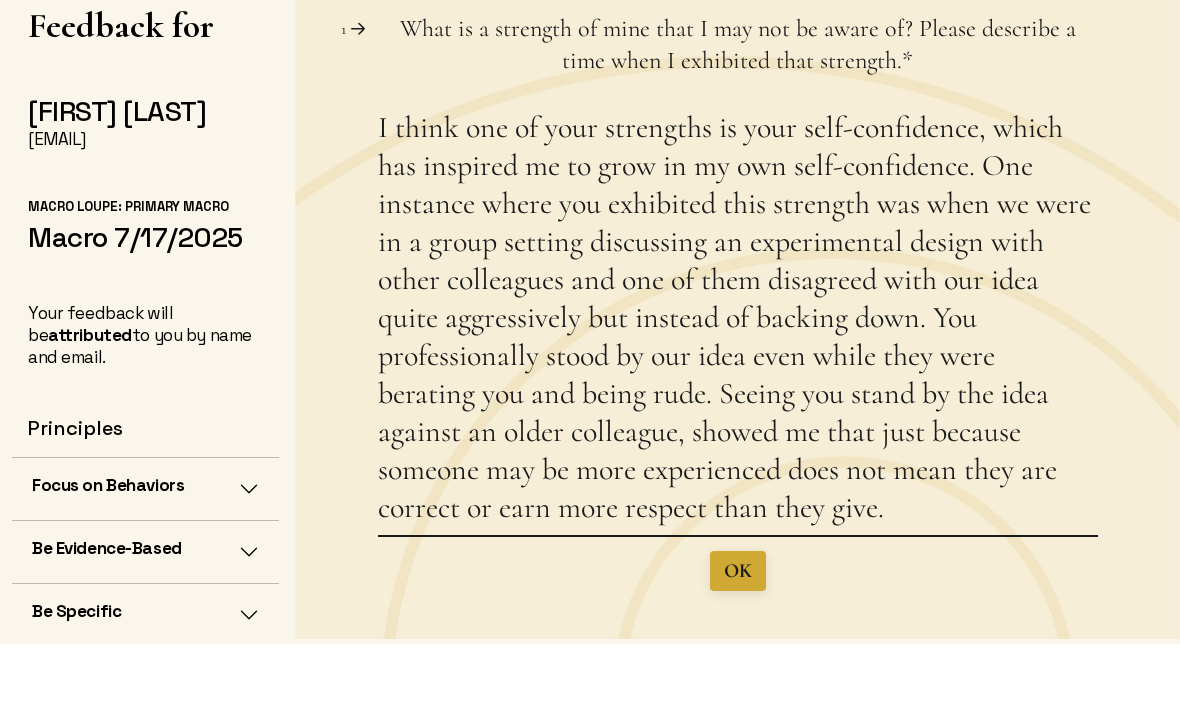 type on "I think one of your strengths is your self-confidence, which has inspired me to grow in my own self-confidence. One instance where you exhibited this strength was when we were in a group setting discussing an experimental design with other colleagues and one of them disagreed with our idea quite aggressively but instead of backing down. You professionally stood by our idea even while they were berating you and being rude. Seeing you stand by the idea against an older colleague, showed me that just because someone may be more experienced does not mean they are correct or earn more respect than they give." 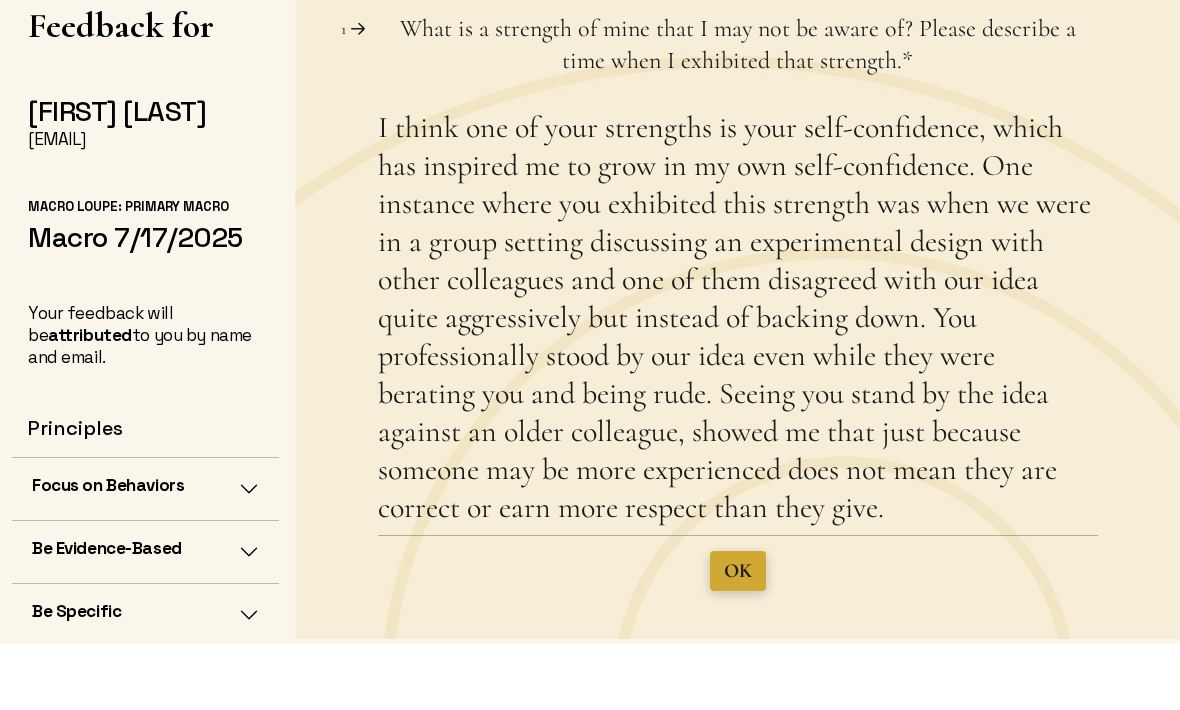click on "OK" at bounding box center [738, 571] 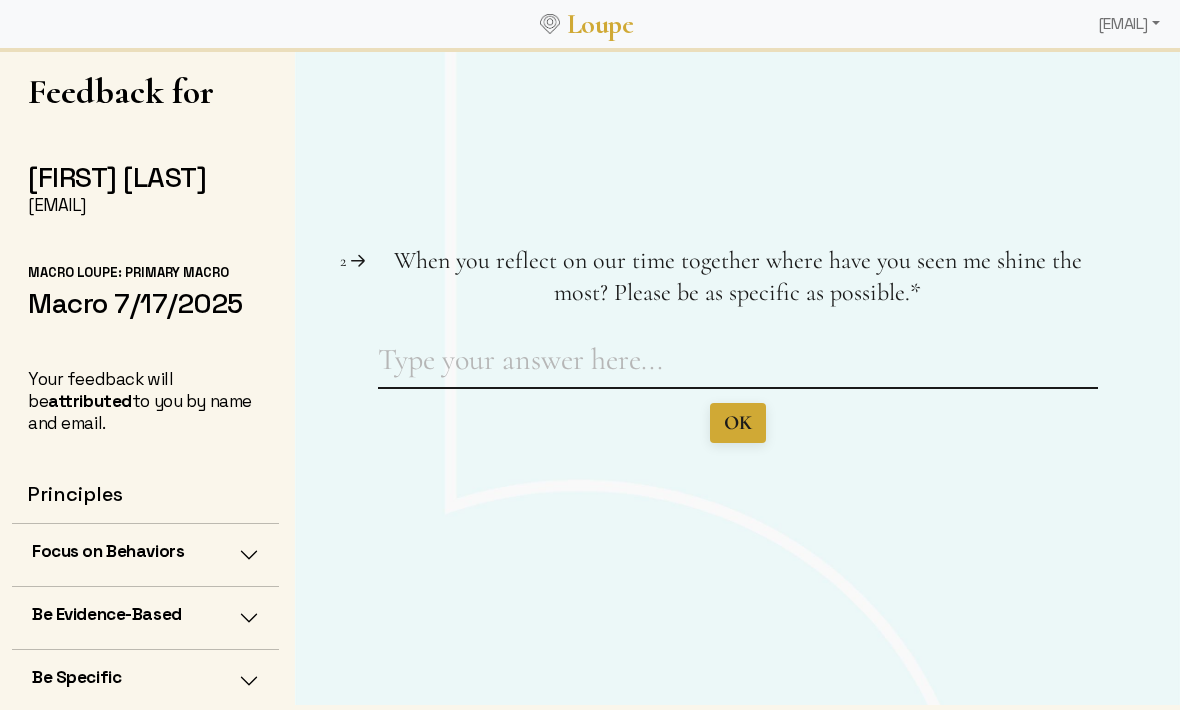 scroll, scrollTop: 68, scrollLeft: 0, axis: vertical 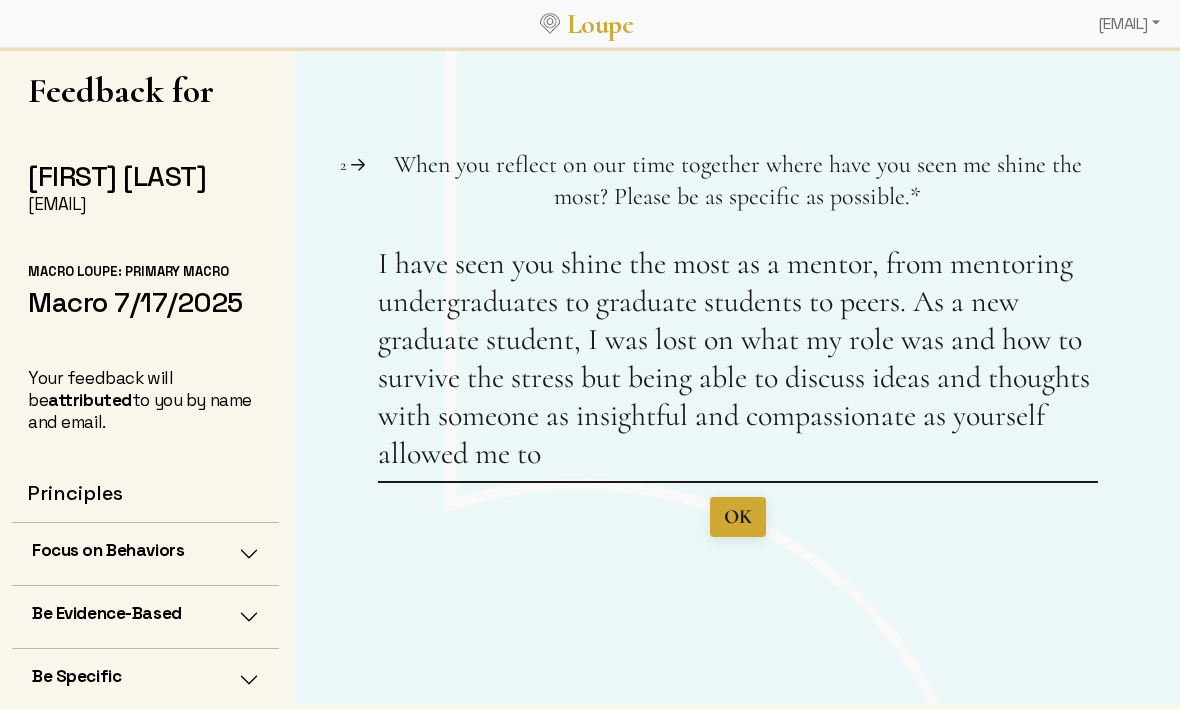click on "I have seen you shine the most as a mentor, from mentoring undergraduates to graduate students to peers. As a new graduate student, I was lost on what my role was and how to survive the stress but being able to discuss ideas and thoughts with someone as insightful and compassionate as yourself allowed me to" at bounding box center [738, 363] 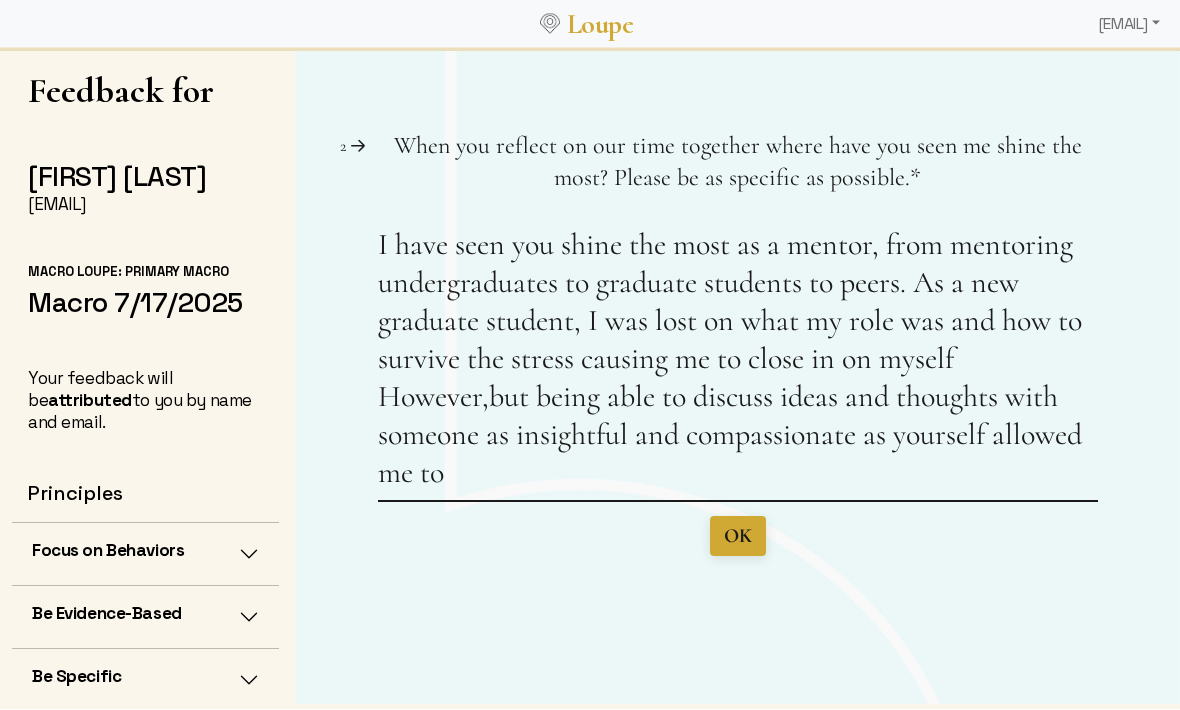 click on "I have seen you shine the most as a mentor, from mentoring undergraduates to graduate students to peers. As a new graduate student, I was lost on what my role was and how to survive the stress causing me to close in on myself However,but being able to discuss ideas and thoughts with someone as insightful and compassionate as yourself allowed me to" at bounding box center (738, 363) 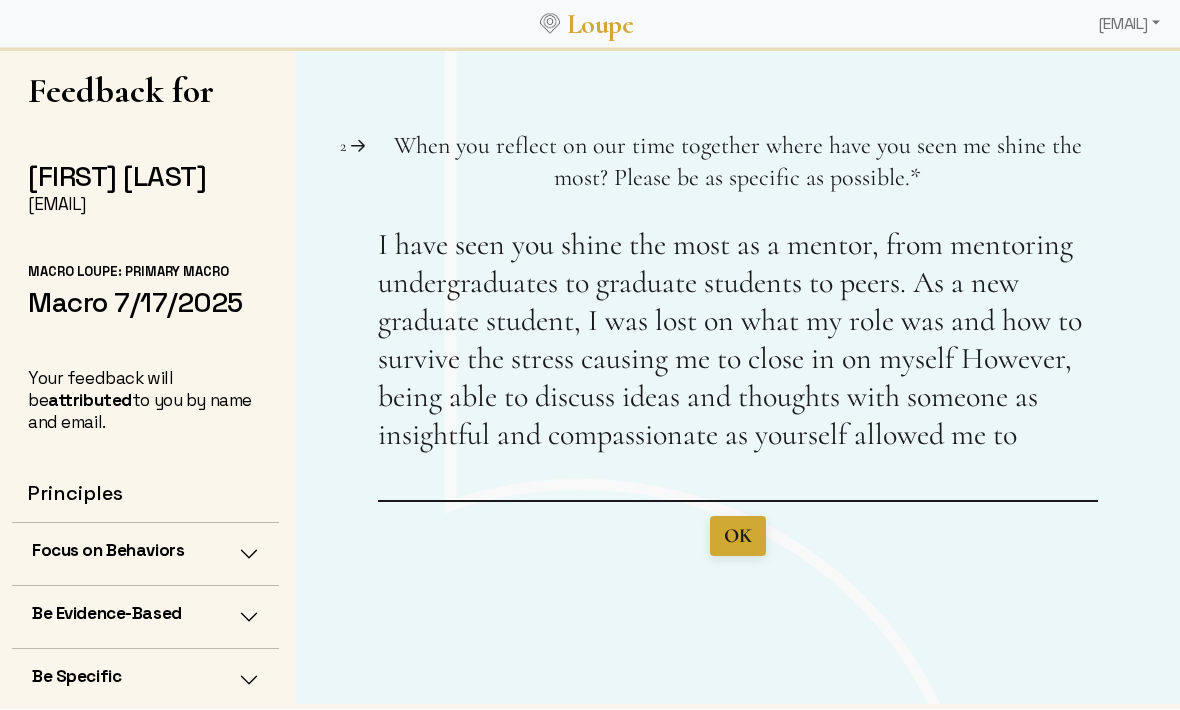 click on "I have seen you shine the most as a mentor, from mentoring undergraduates to graduate students to peers. As a new graduate student, I was lost on what my role was and how to survive the stress causing me to close in on myself However, being able to discuss ideas and thoughts with someone as insightful and compassionate as yourself allowed me to" at bounding box center (738, 363) 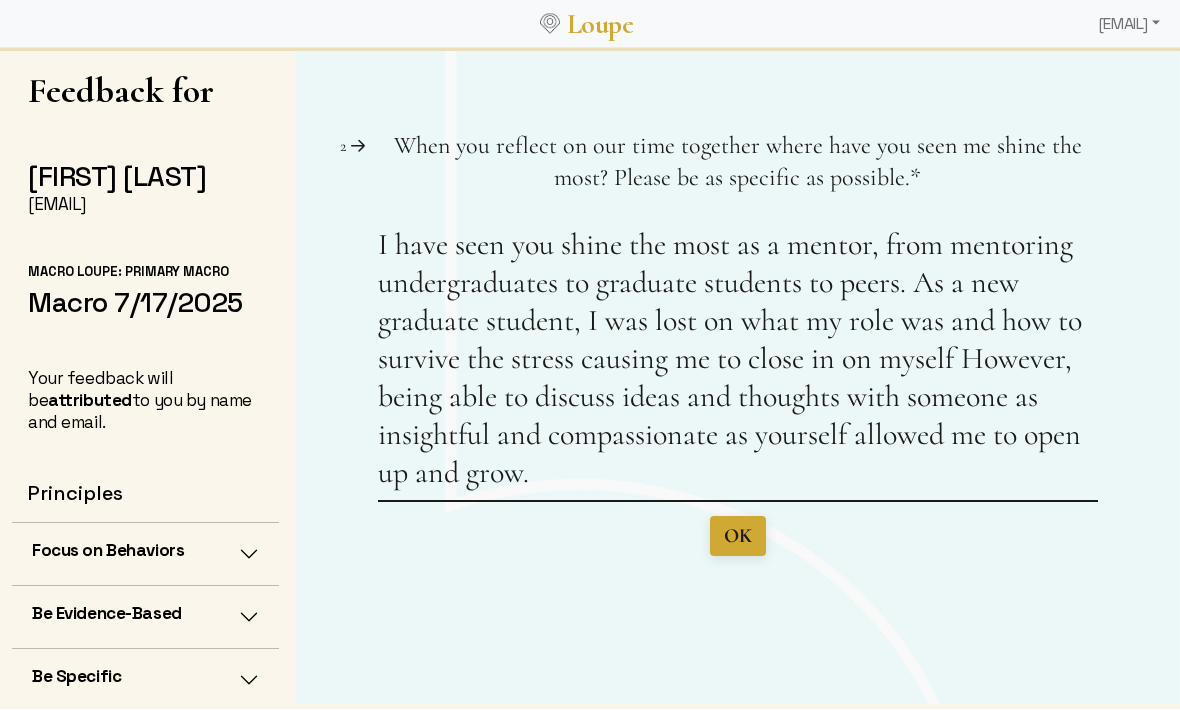 type on "I have seen you shine the most as a mentor, from mentoring undergraduates to graduate students to peers. As a new graduate student, I was lost on what my role was and how to survive the stress causing me to close in on myself However, being able to discuss ideas and thoughts with someone as insightful and compassionate as yourself allowed me to open up and grow." 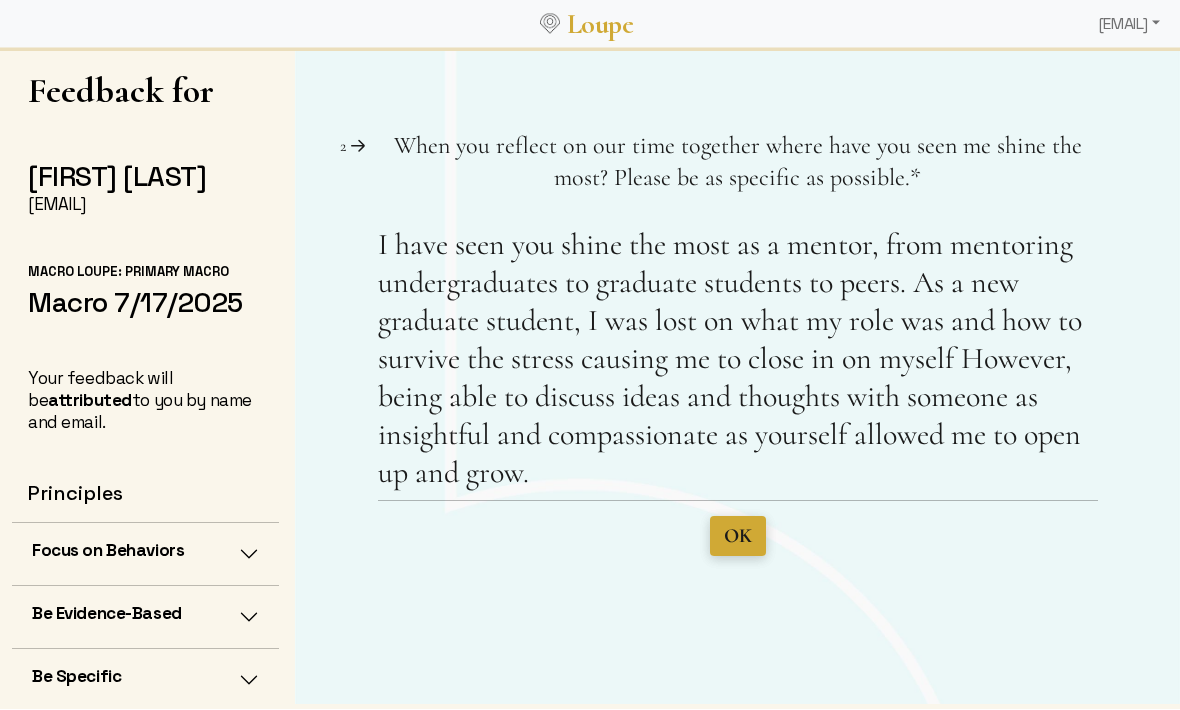 click on "OK" at bounding box center (738, 536) 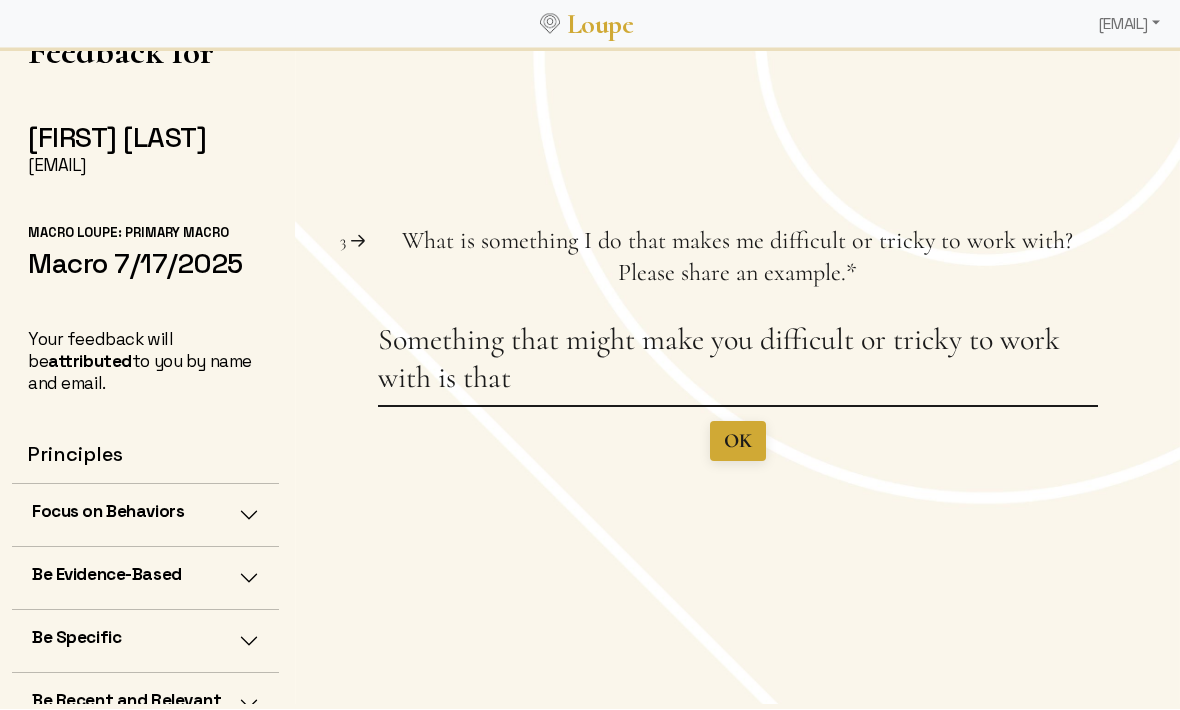scroll, scrollTop: 39, scrollLeft: 0, axis: vertical 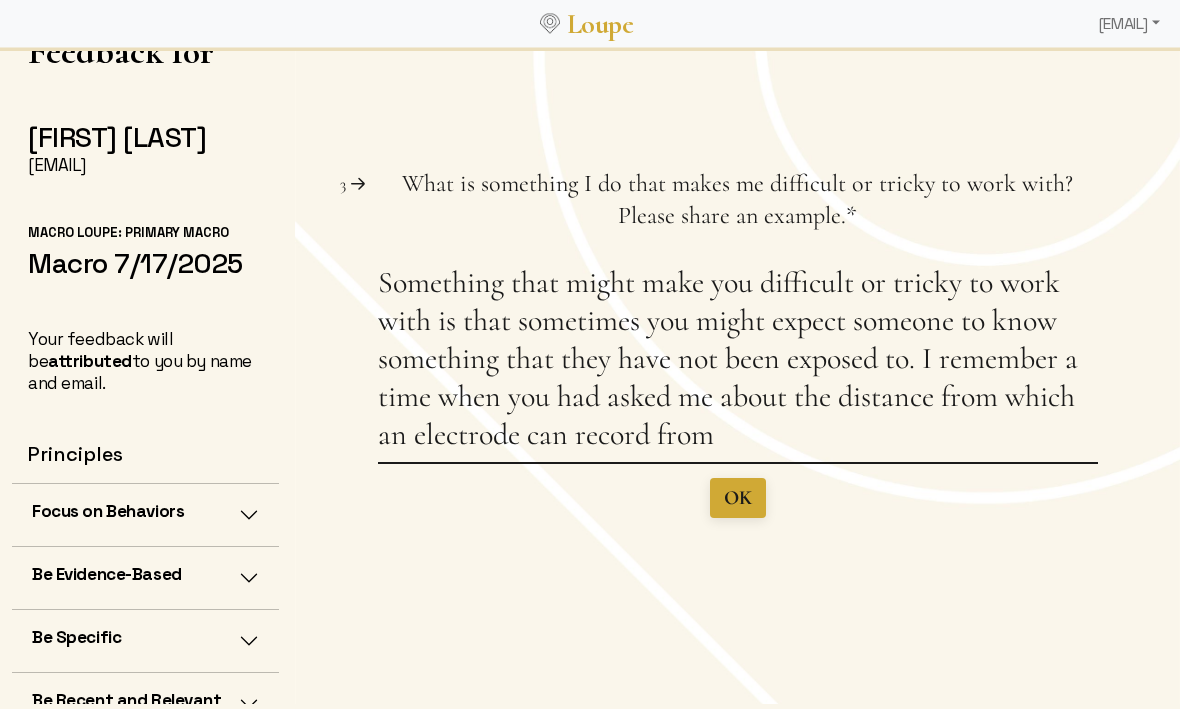 click on "Something that might make you difficult or tricky to work with is that sometimes you might expect someone to know something that they have not been exposed to. I remember a time when you had asked me about the distance from which an electrode can record from" at bounding box center (738, 363) 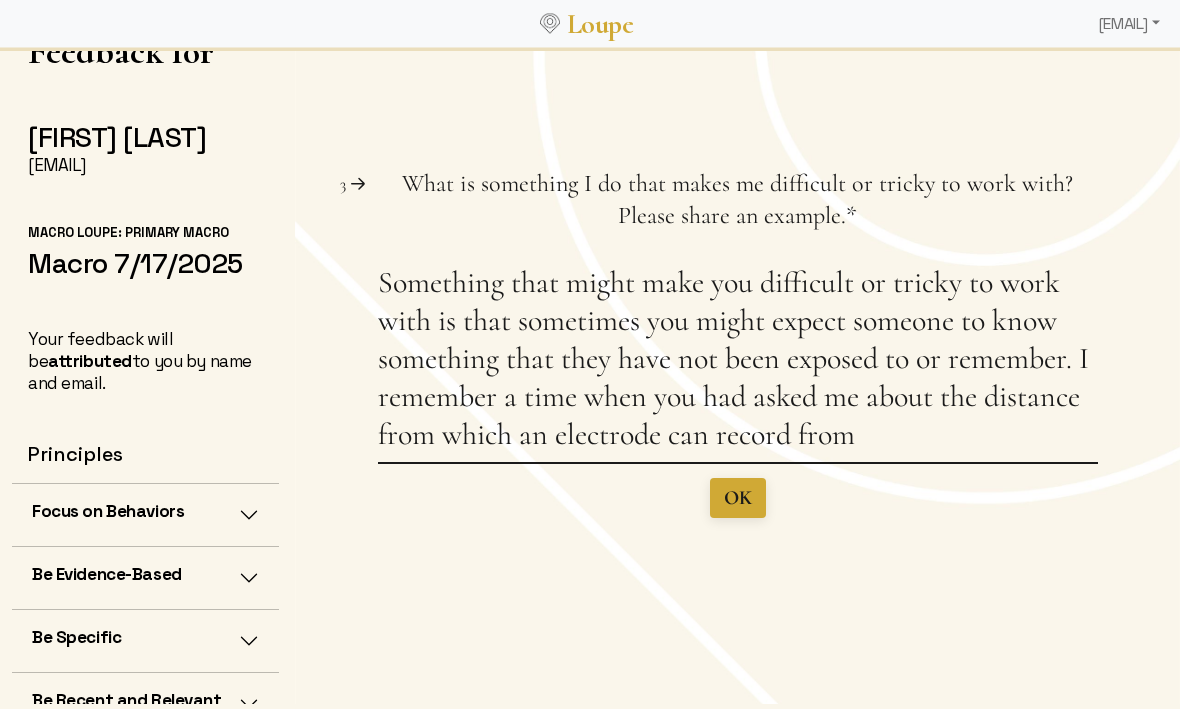 click on "Something that might make you difficult or tricky to work with is that sometimes you might expect someone to know something that they have not been exposed to or remember. I remember a time when you had asked me about the distance from which an electrode can record from" at bounding box center (738, 363) 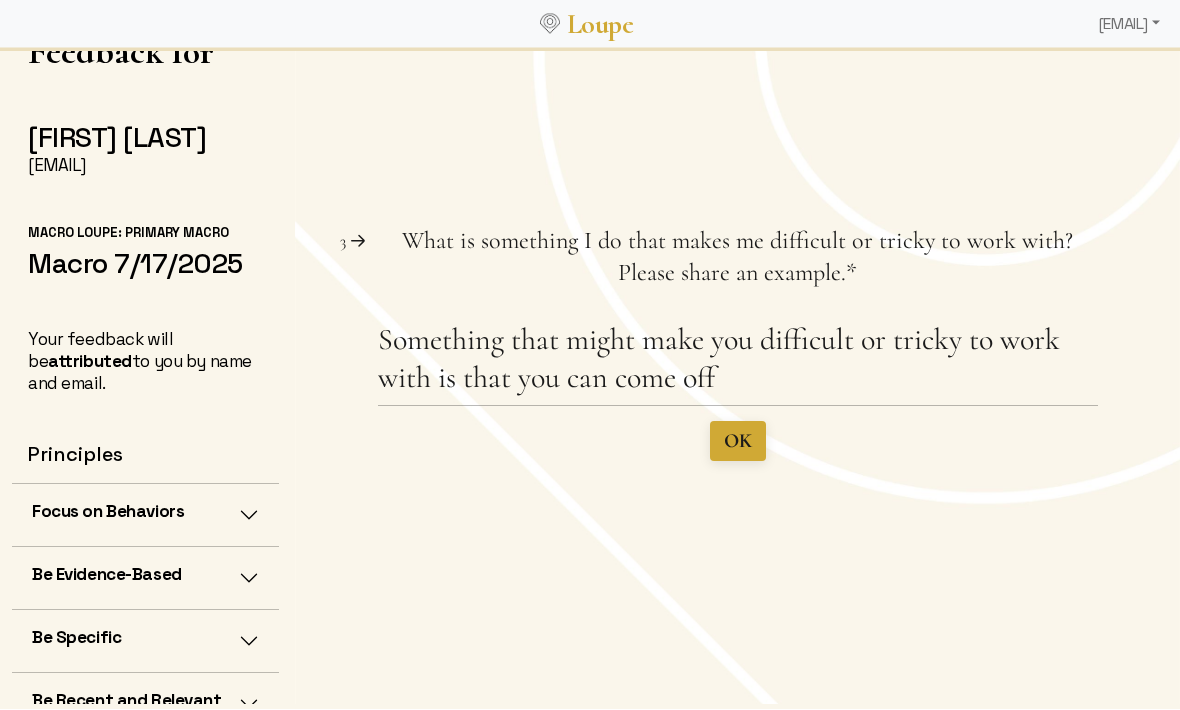 click on "Focus on Behaviors" at bounding box center [108, 512] 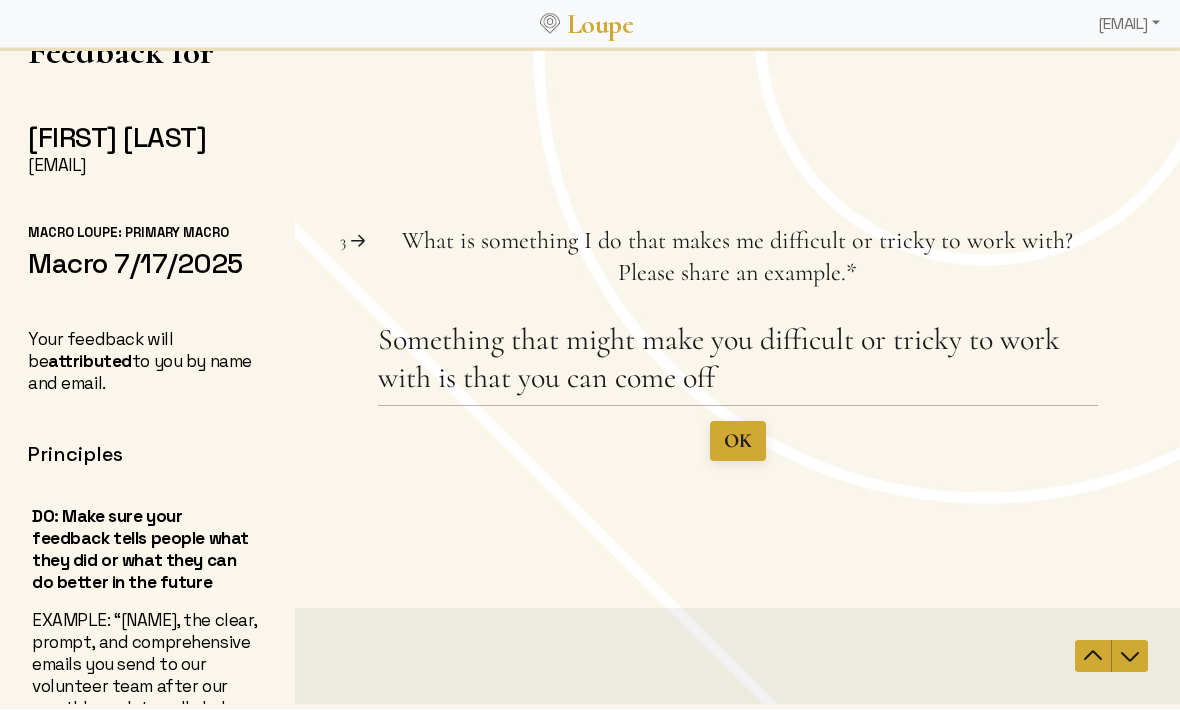 scroll, scrollTop: 71, scrollLeft: 0, axis: vertical 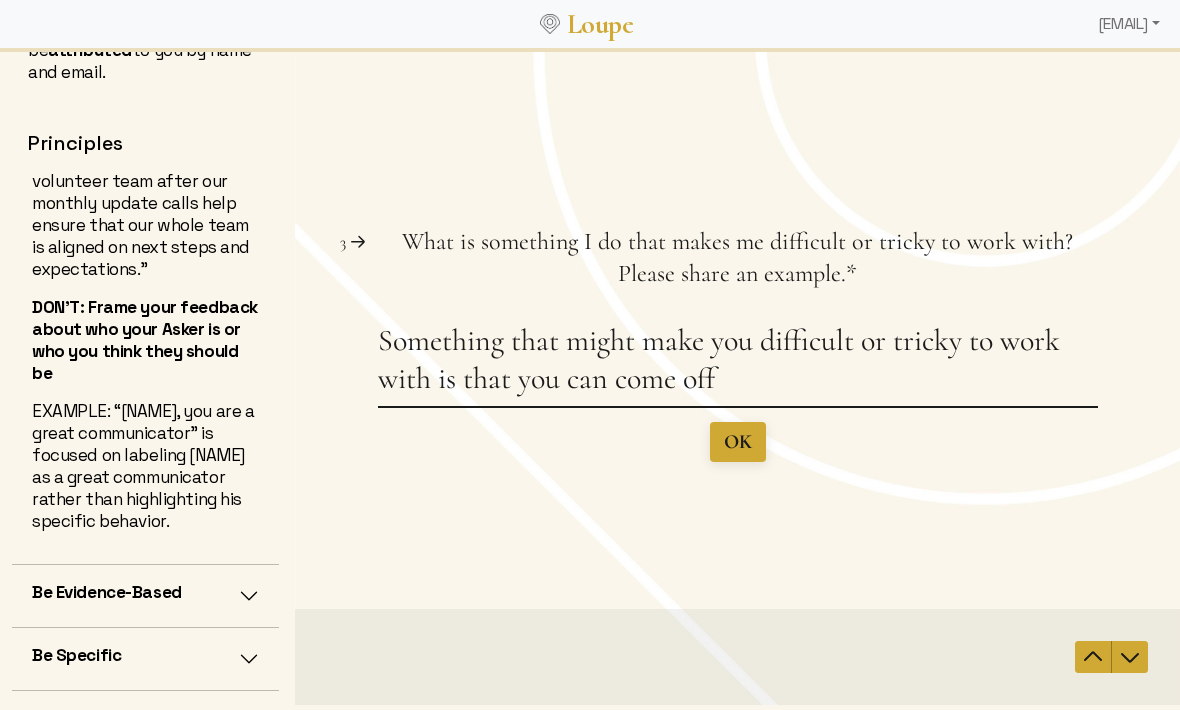 click on "Something that might make you difficult or tricky to work with is that you can come off" at bounding box center [738, 364] 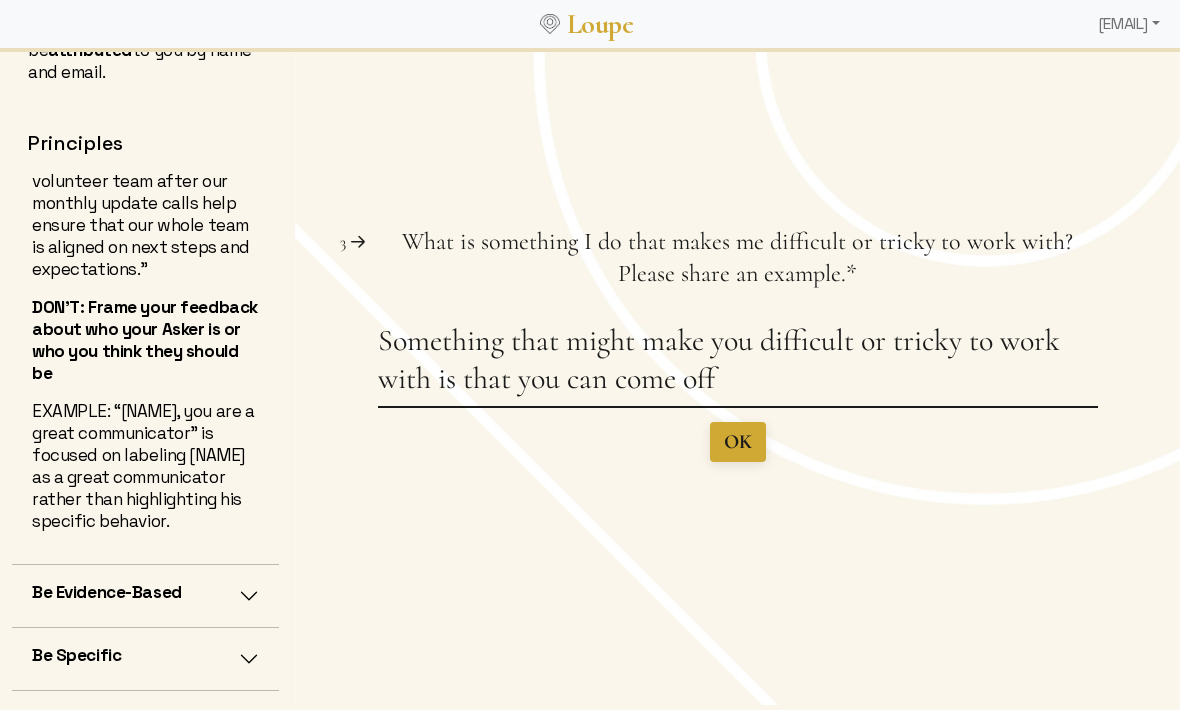 scroll, scrollTop: 68, scrollLeft: 0, axis: vertical 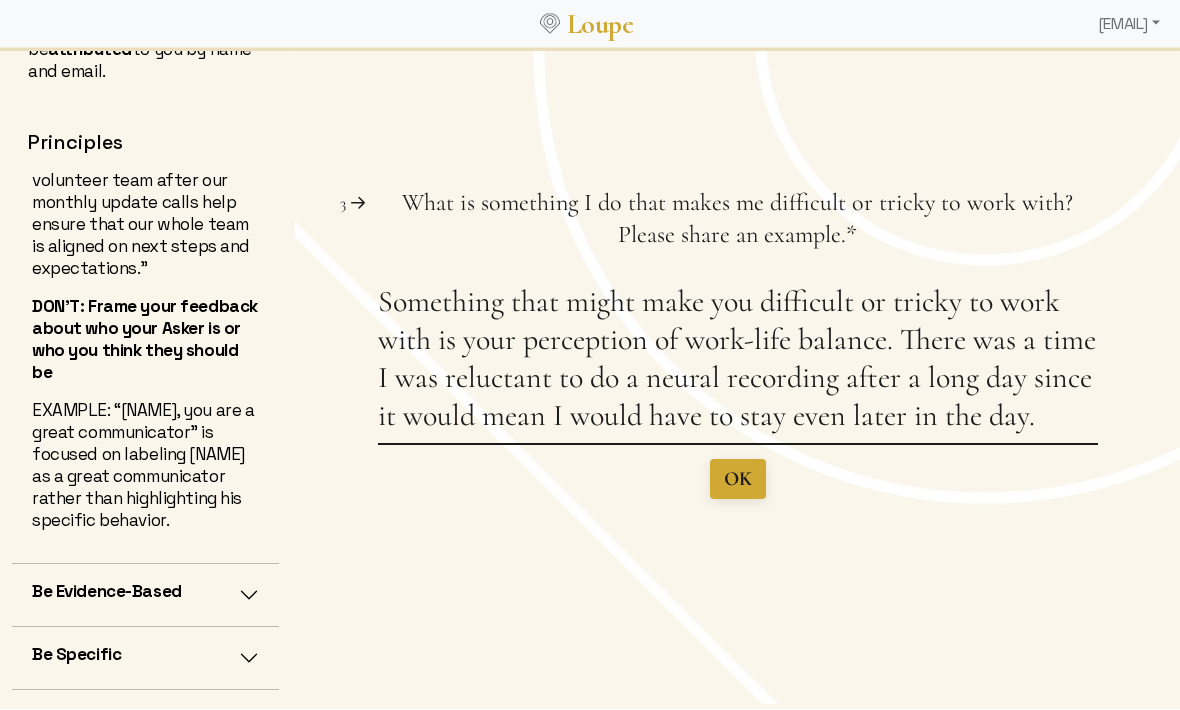 click on "Something that might make you difficult or tricky to work with is your perception of work-life balance. There was a time I was reluctant to do a neural recording after a long day since it would mean I would have to stay even later in the day." at bounding box center [738, 363] 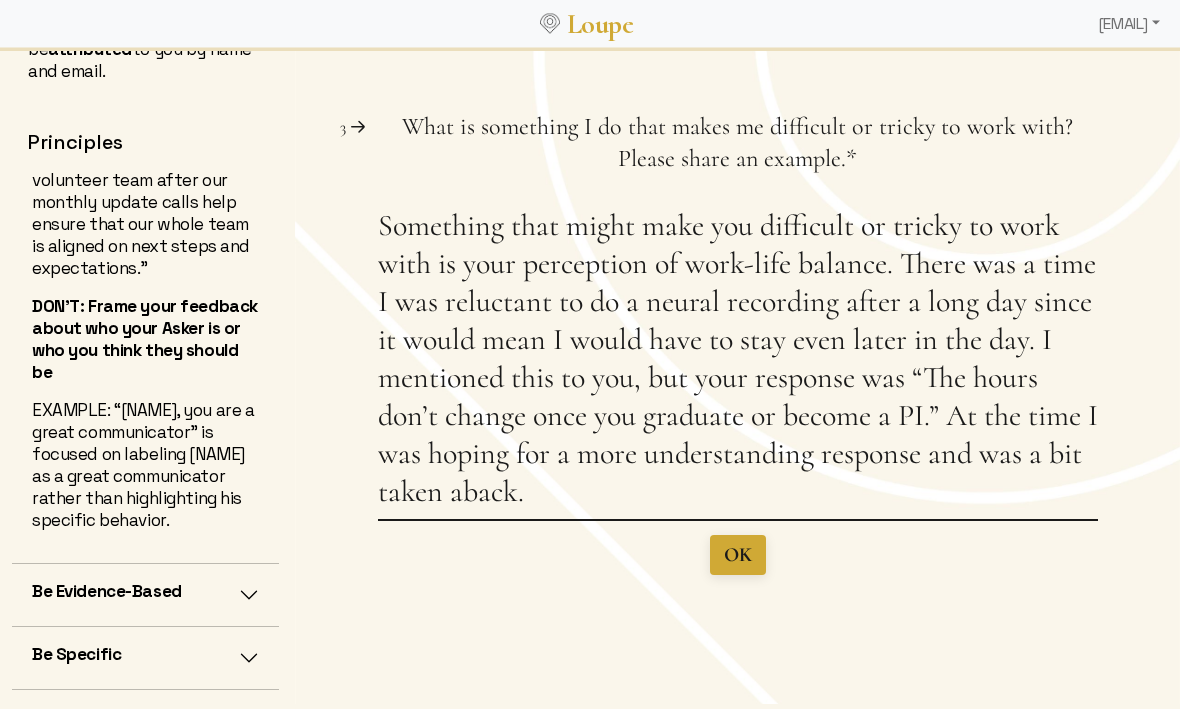 type on "Something that might make you difficult or tricky to work with is your perception of work-life balance. There was a time I was reluctant to do a neural recording after a long day since it would mean I would have to stay even later in the day. I mentioned this to you, but your response was “The hours don’t change once you graduate or become a PI.” At the time I was hoping for a more understanding response and was a bit taken aback." 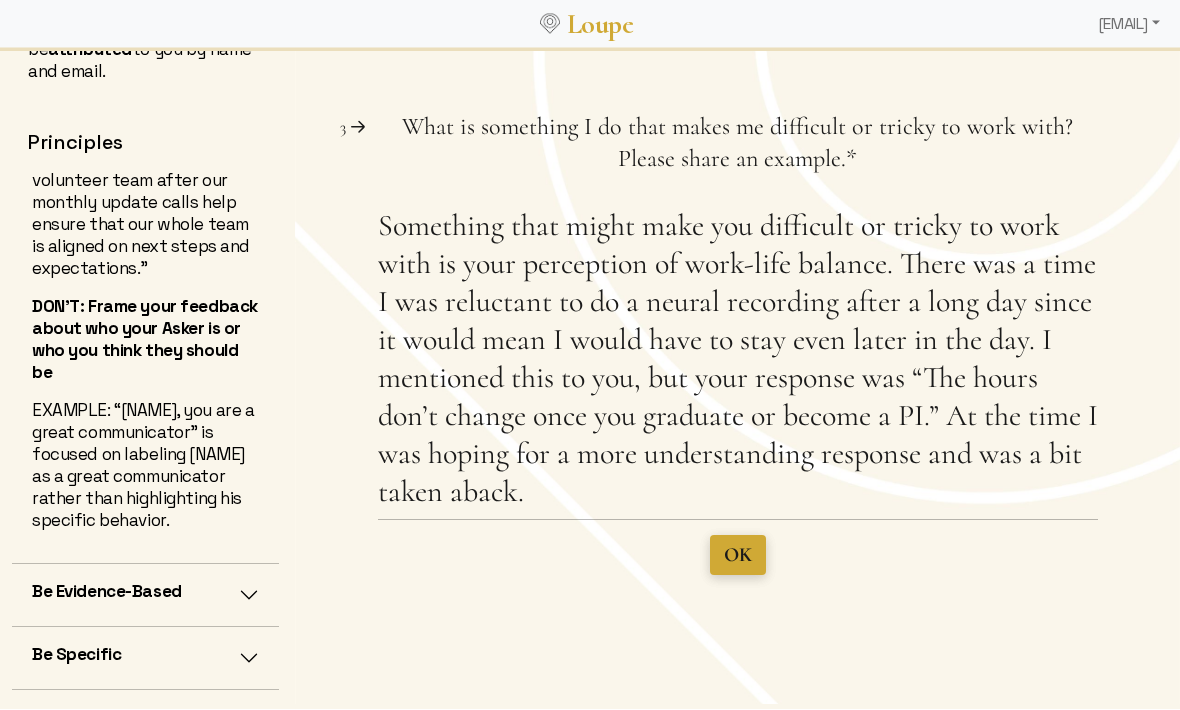 click on "OK" at bounding box center [738, 555] 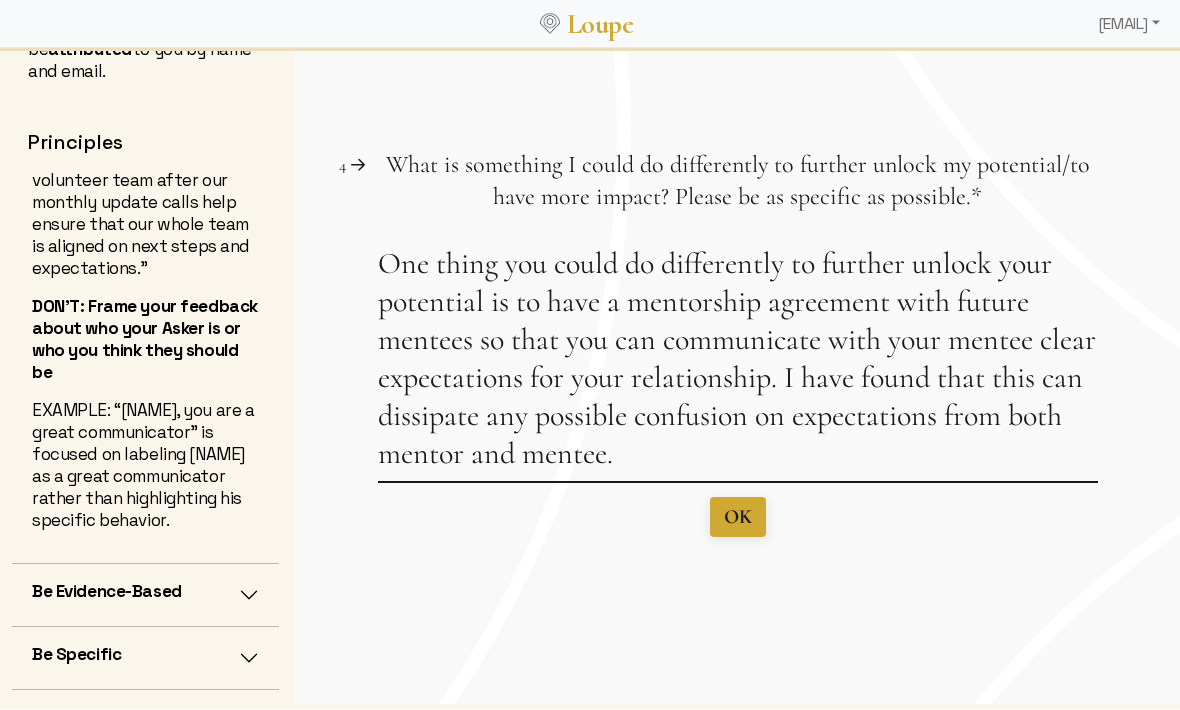 type on "One thing you could do differently to further unlock your potential is to have a mentorship agreement with future mentees so that you can communicate with your mentee clear expectations for your relationship. I have found that this can dissipate any possible confusion on expectations from both mentor and mentee." 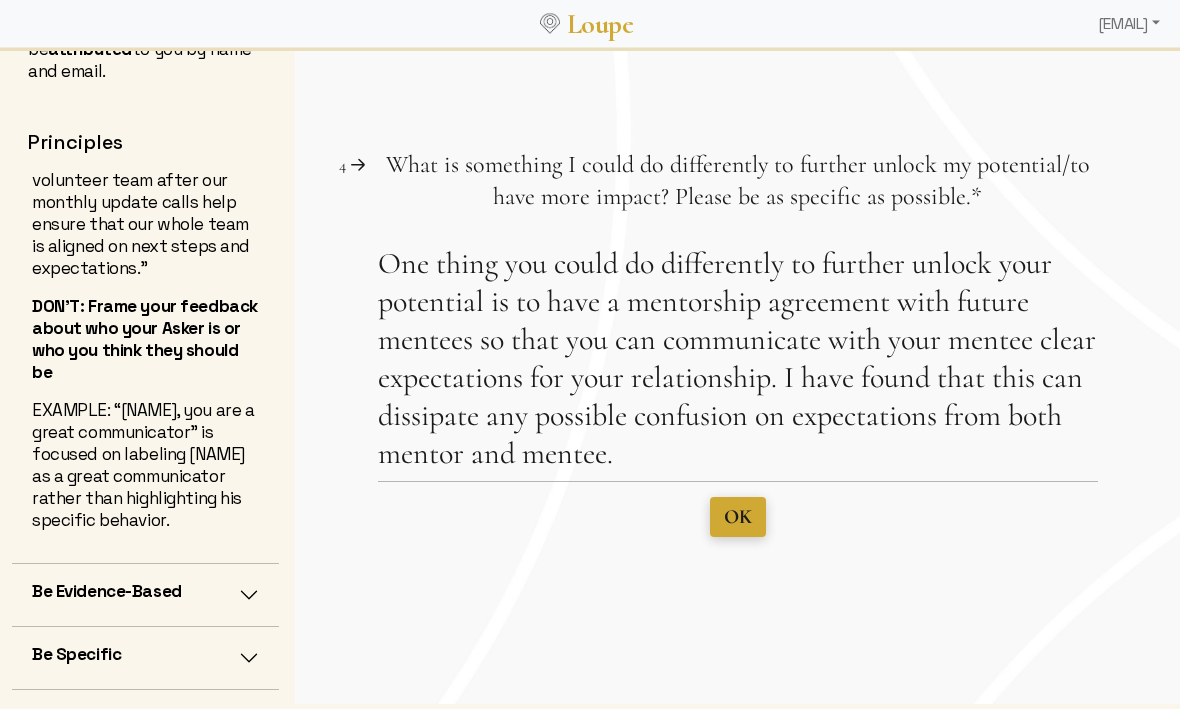 click on "OK" at bounding box center (738, 517) 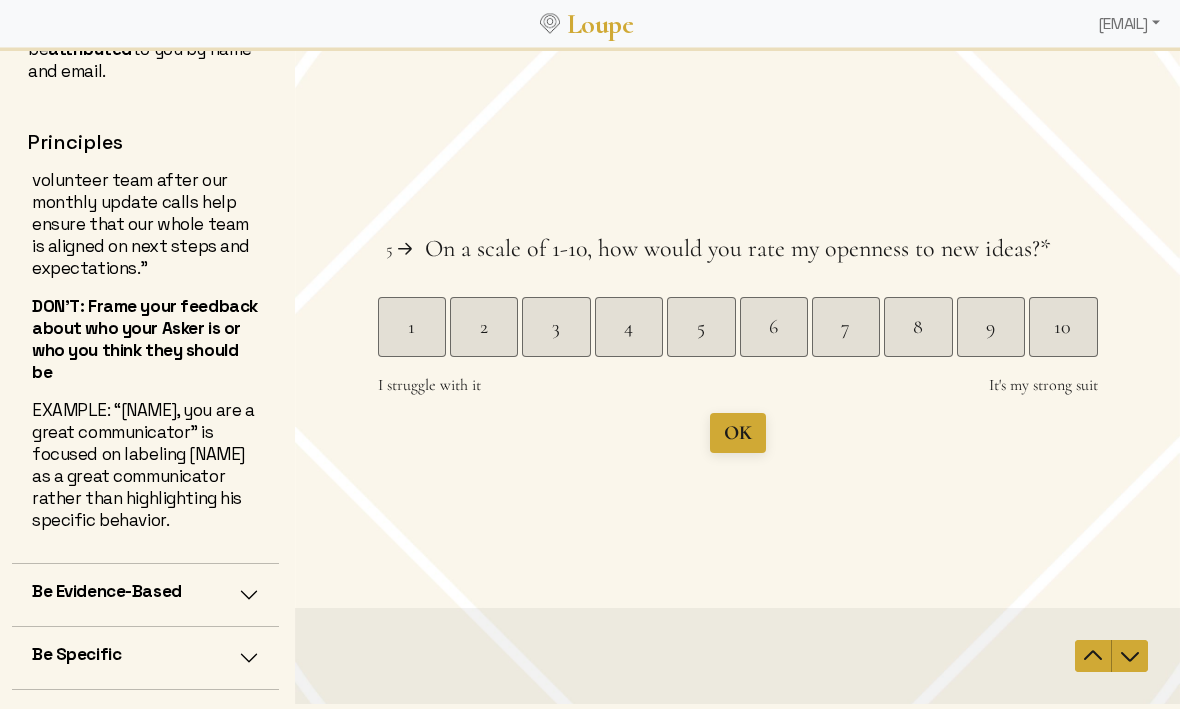 click on "8" at bounding box center [917, 327] 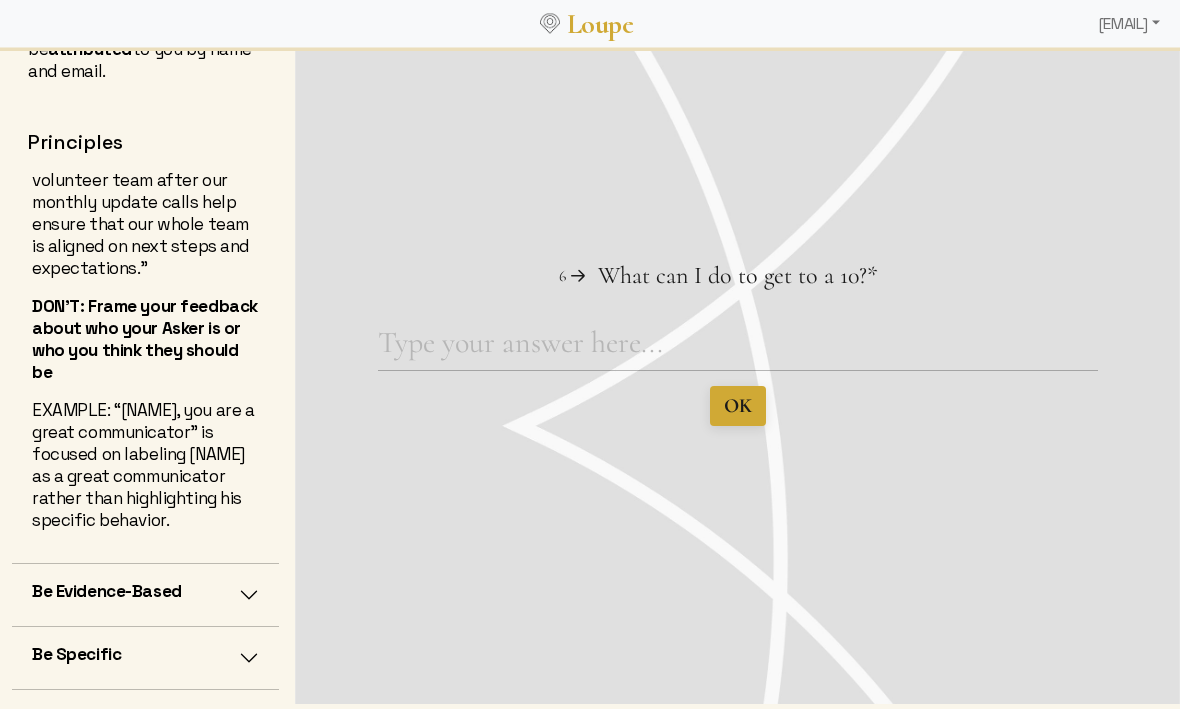 click 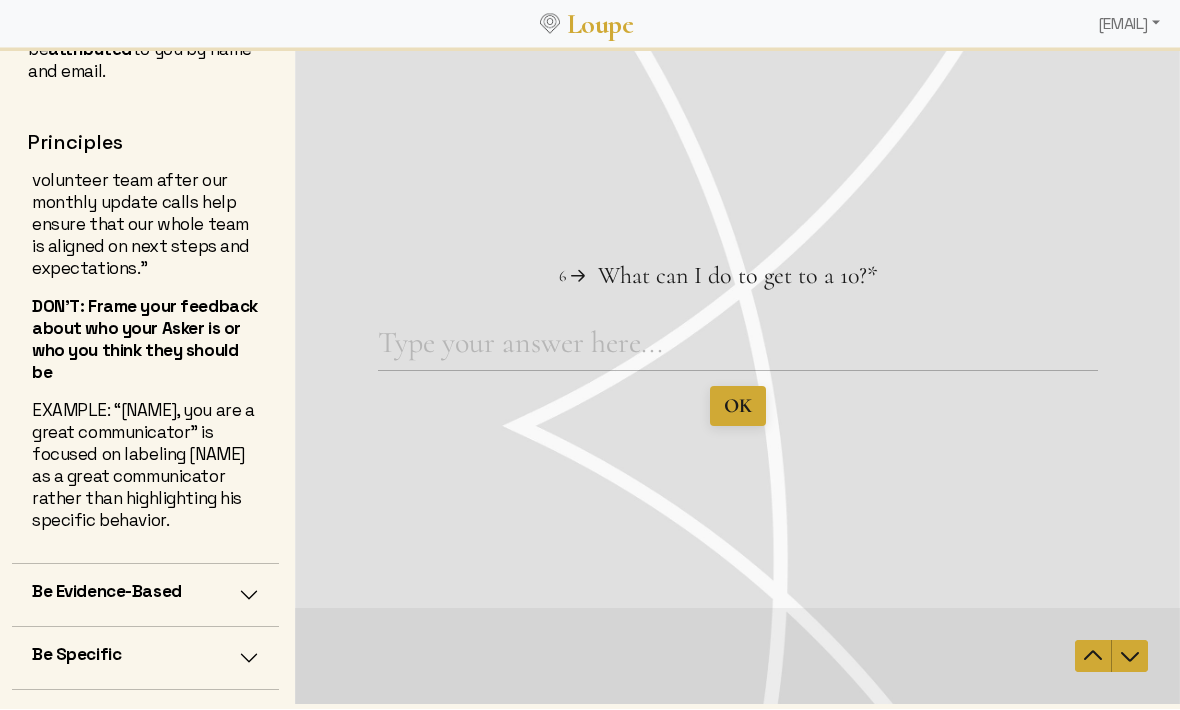 click 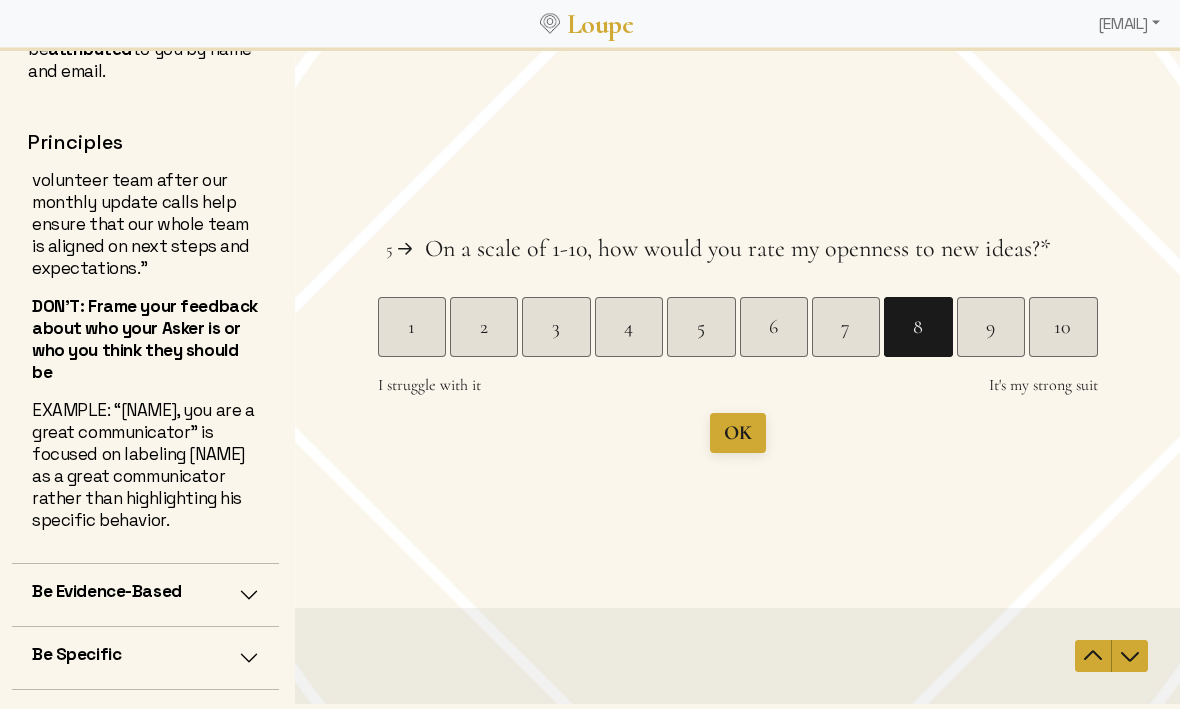 click on "9" at bounding box center (990, 327) 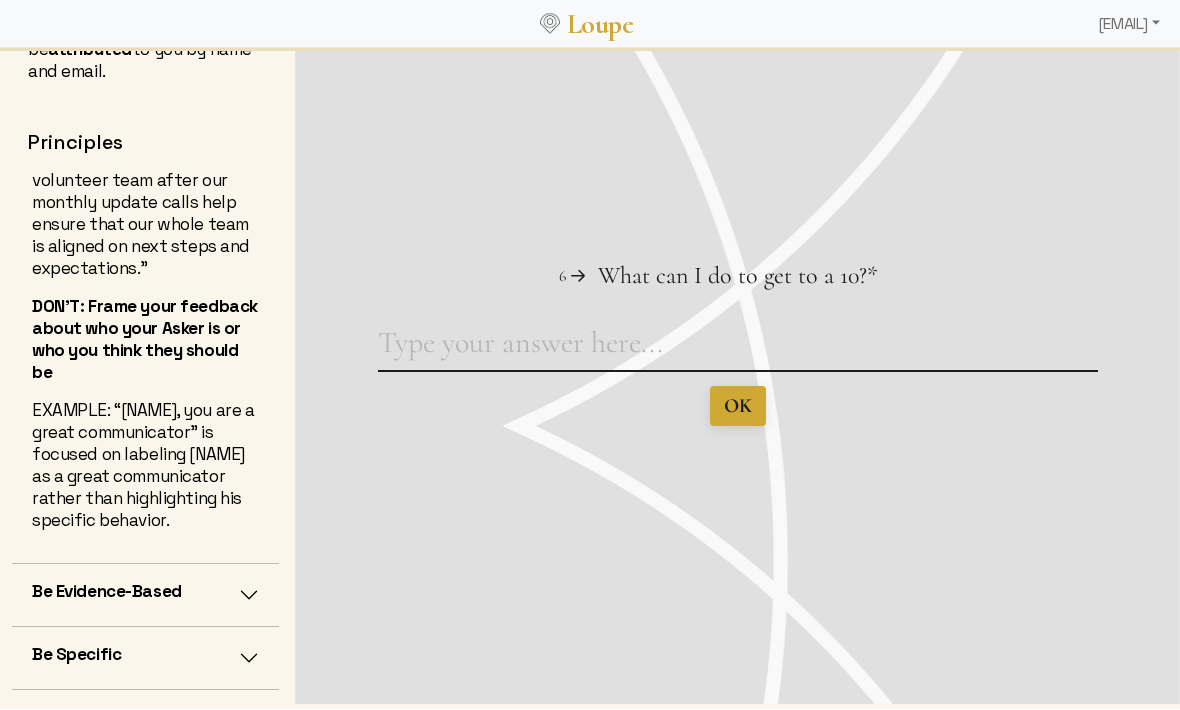 click on "What can I do to get to a 10?  This question is required." at bounding box center (738, 347) 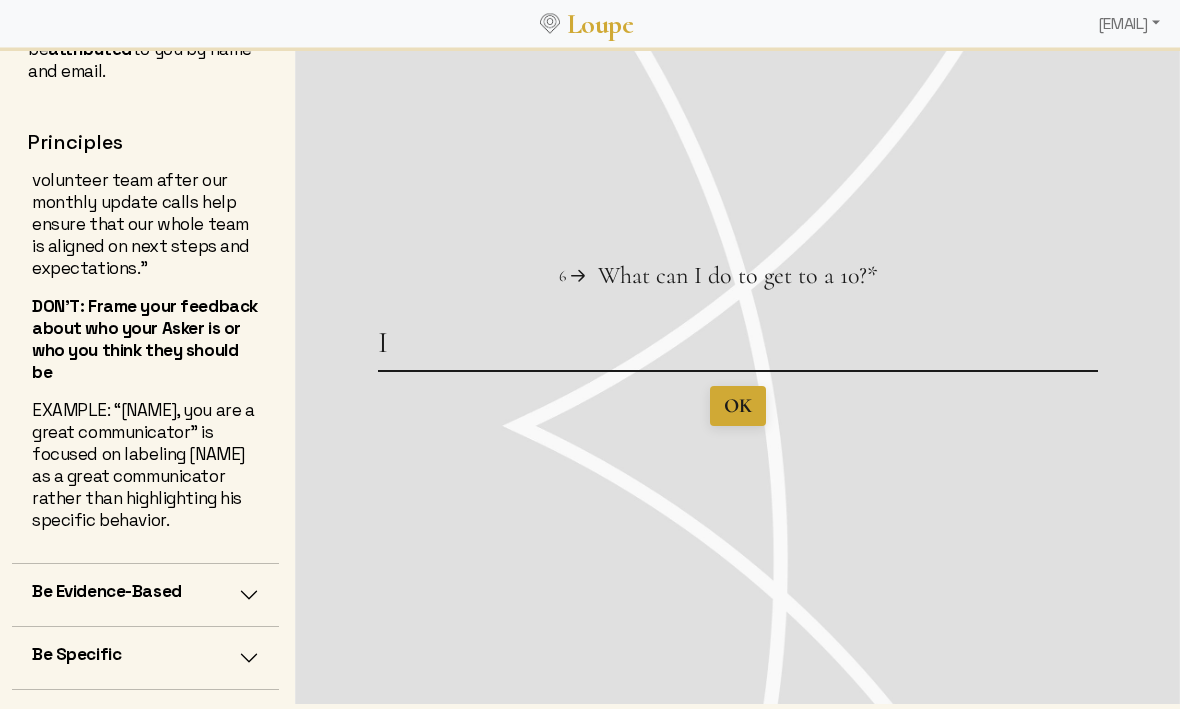 type on "I" 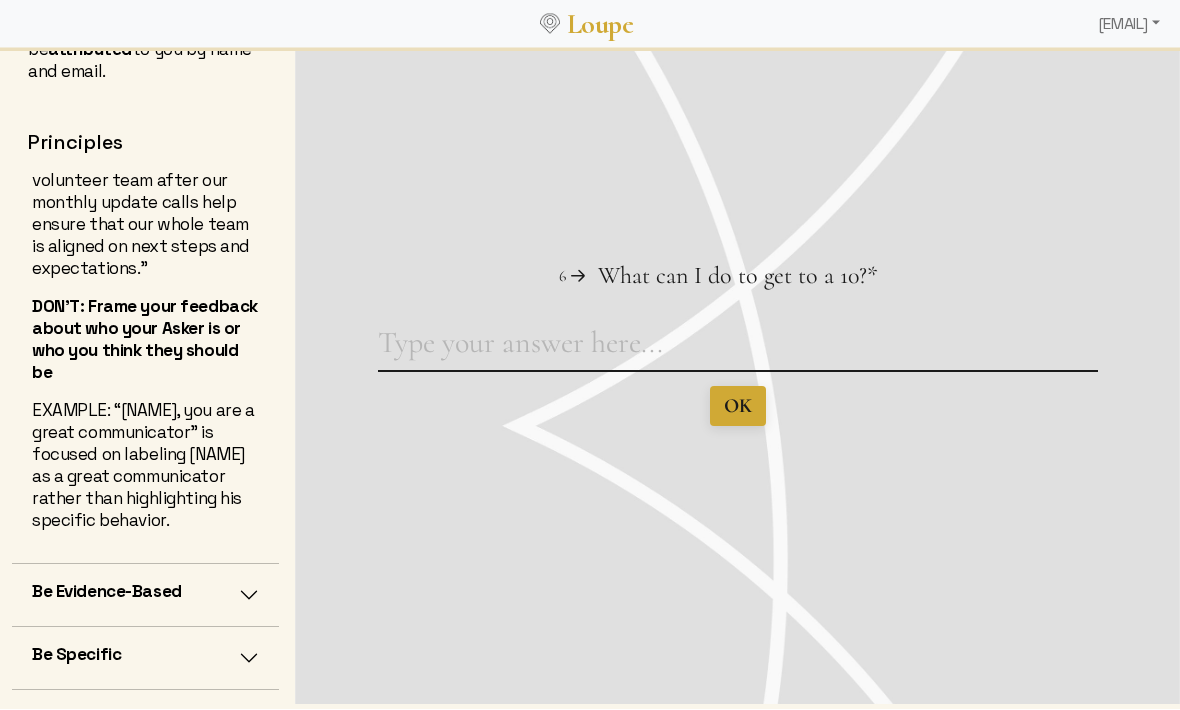 scroll, scrollTop: 69, scrollLeft: 0, axis: vertical 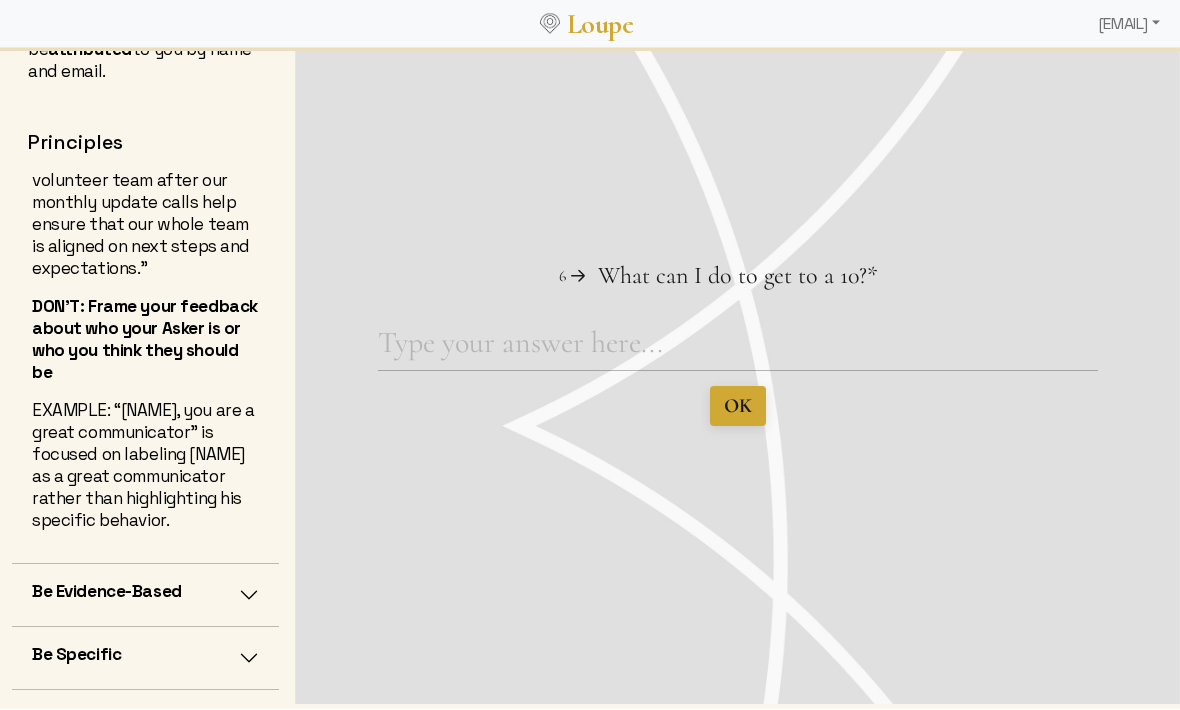 click 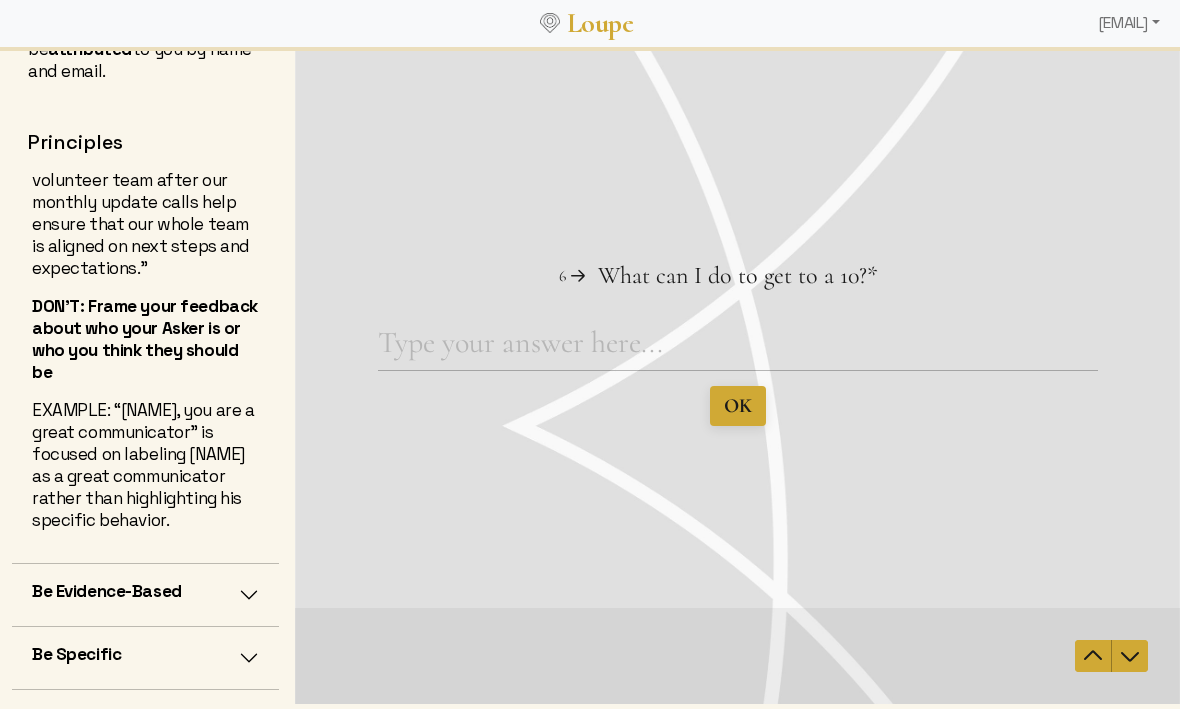 click at bounding box center [1093, 656] 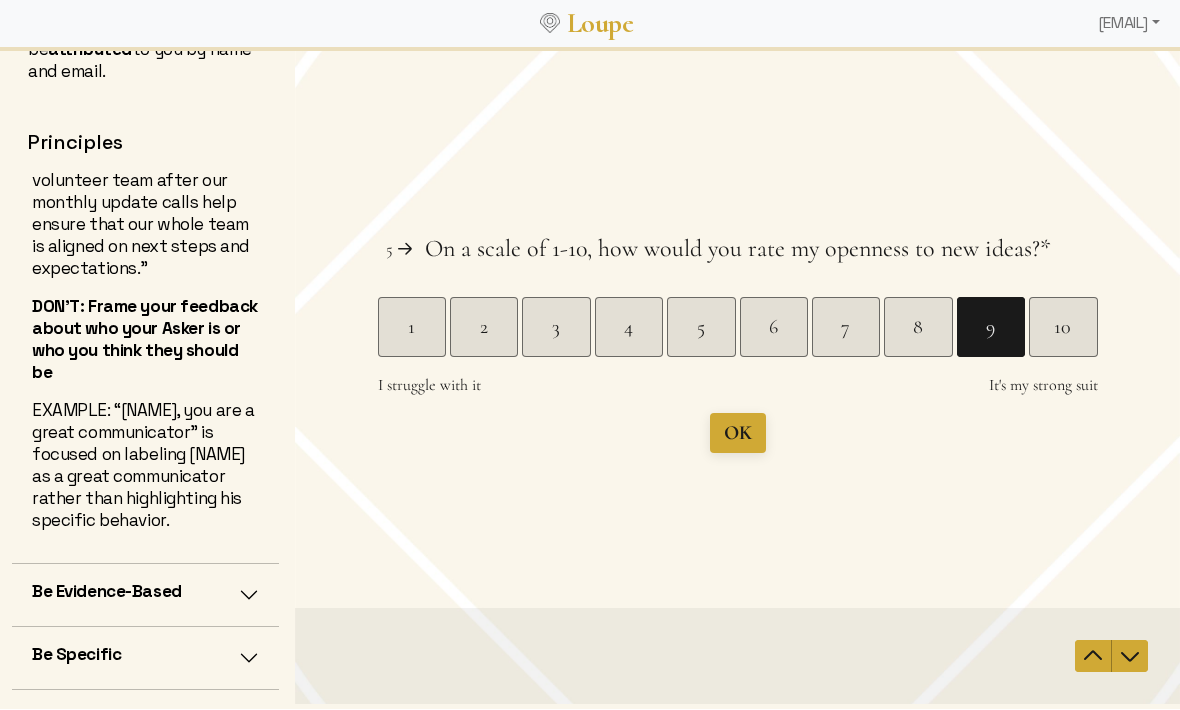 click on "10" at bounding box center [1062, 327] 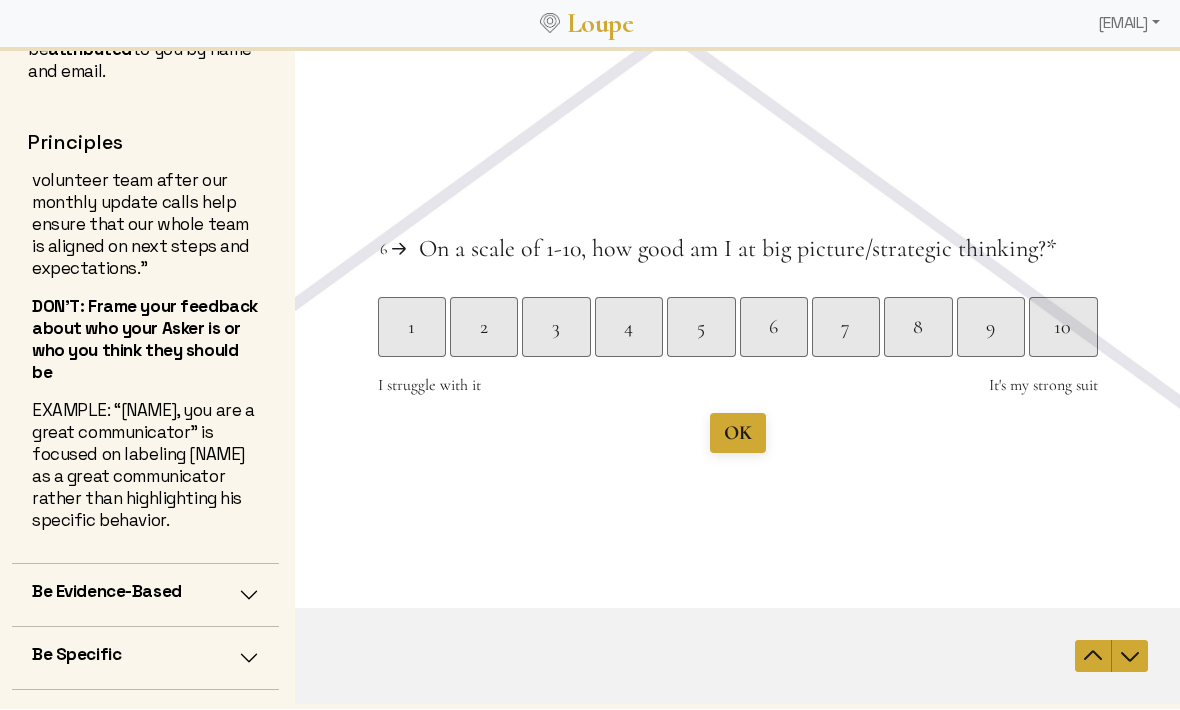 click on "10" at bounding box center (1062, 327) 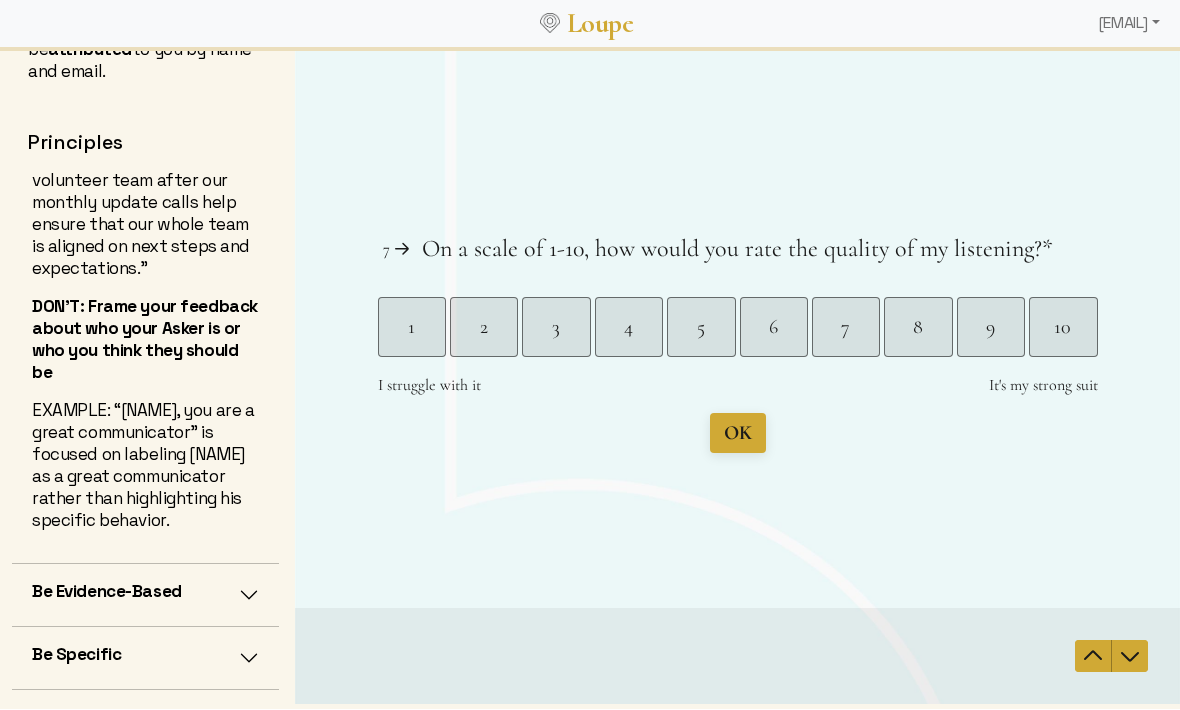click on "10" at bounding box center (1062, 327) 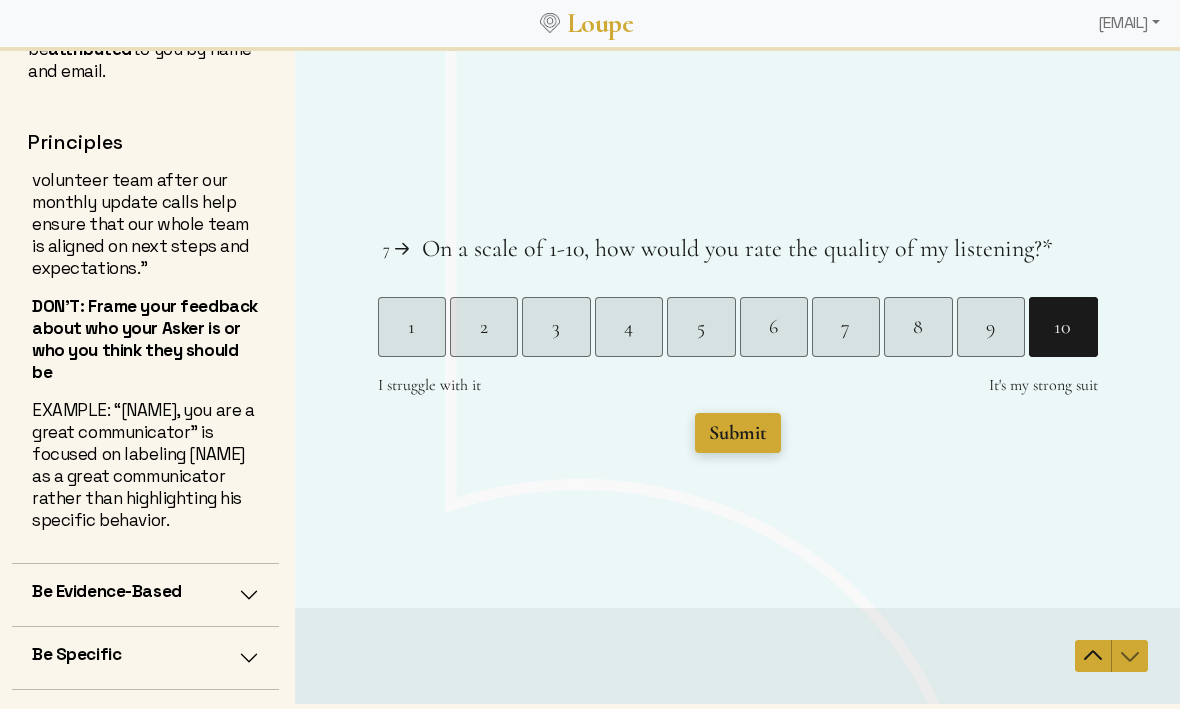 click on "Submit" at bounding box center (738, 433) 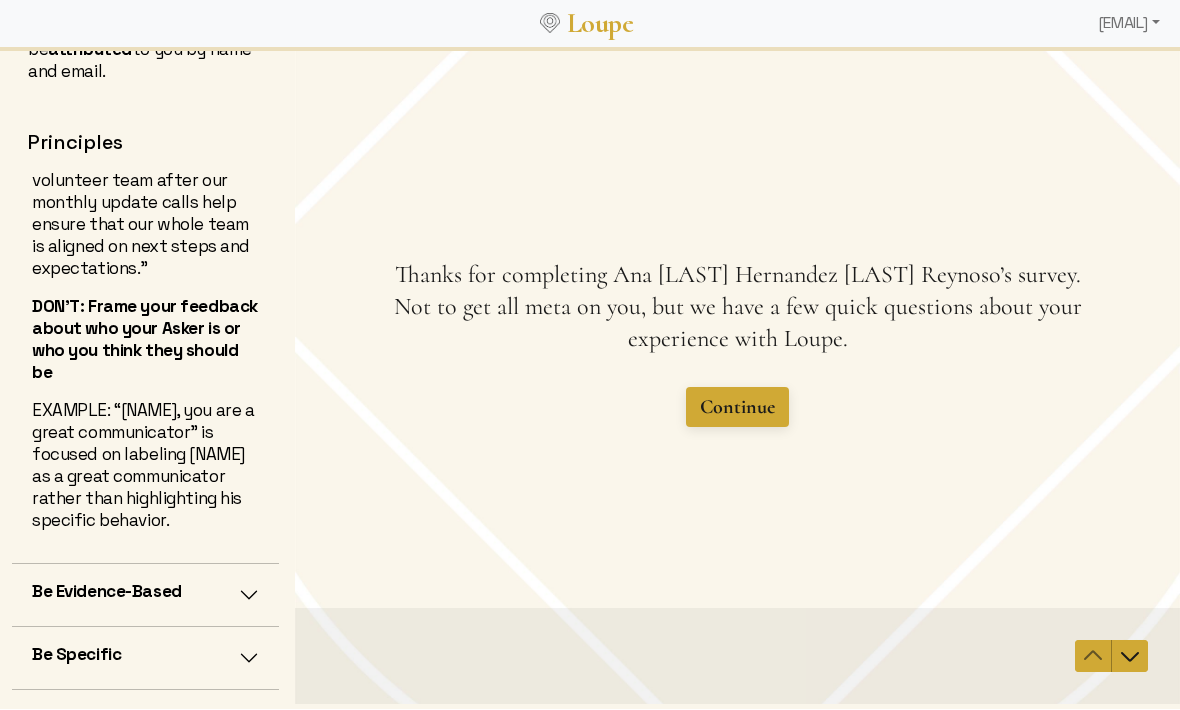 scroll, scrollTop: 0, scrollLeft: 0, axis: both 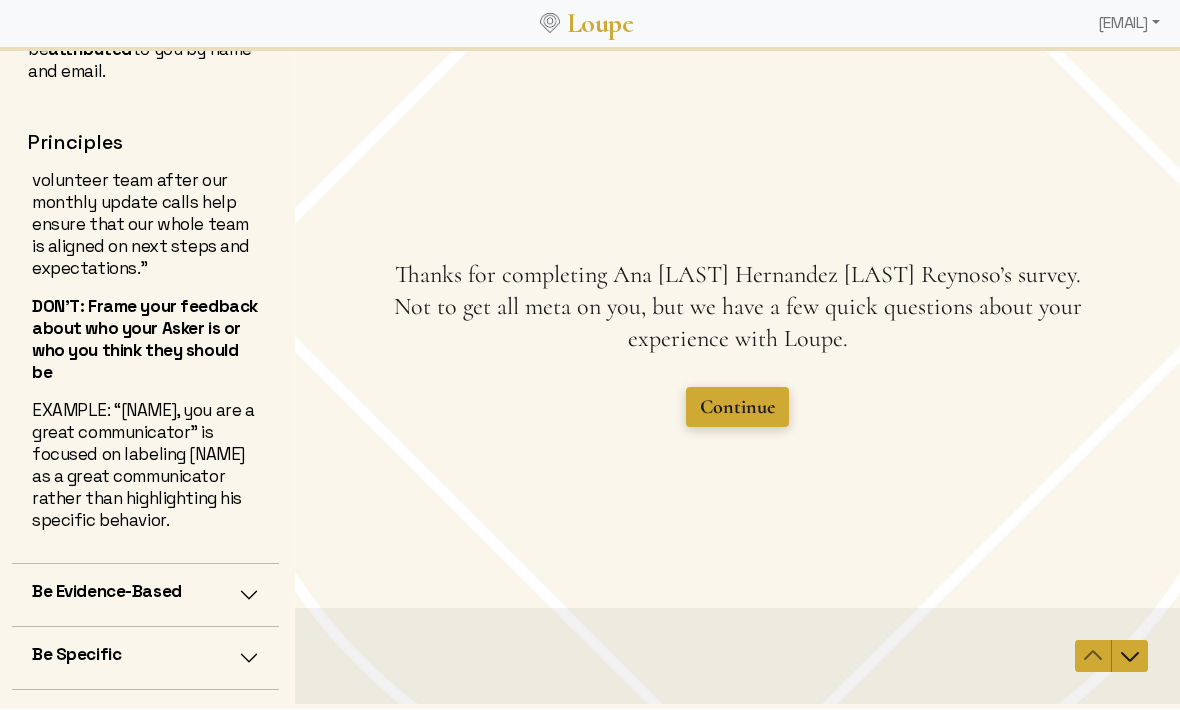 click on "Continue" at bounding box center (737, 407) 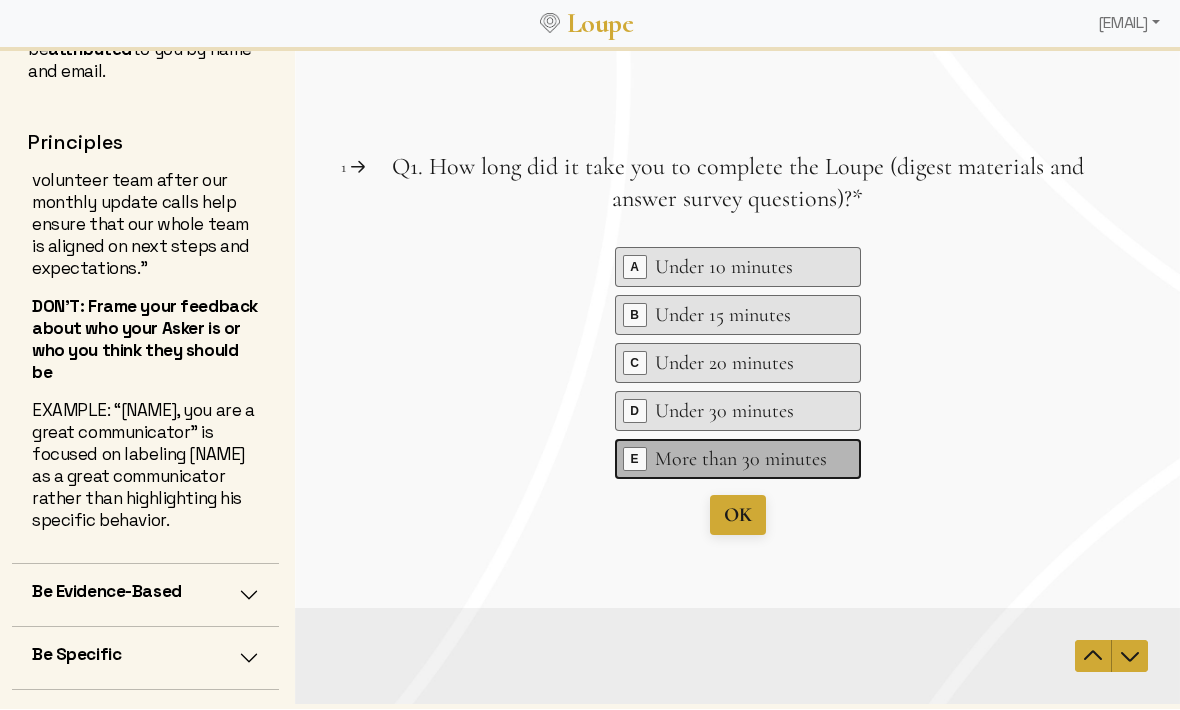 click on "More than 30 minutes" at bounding box center [741, 459] 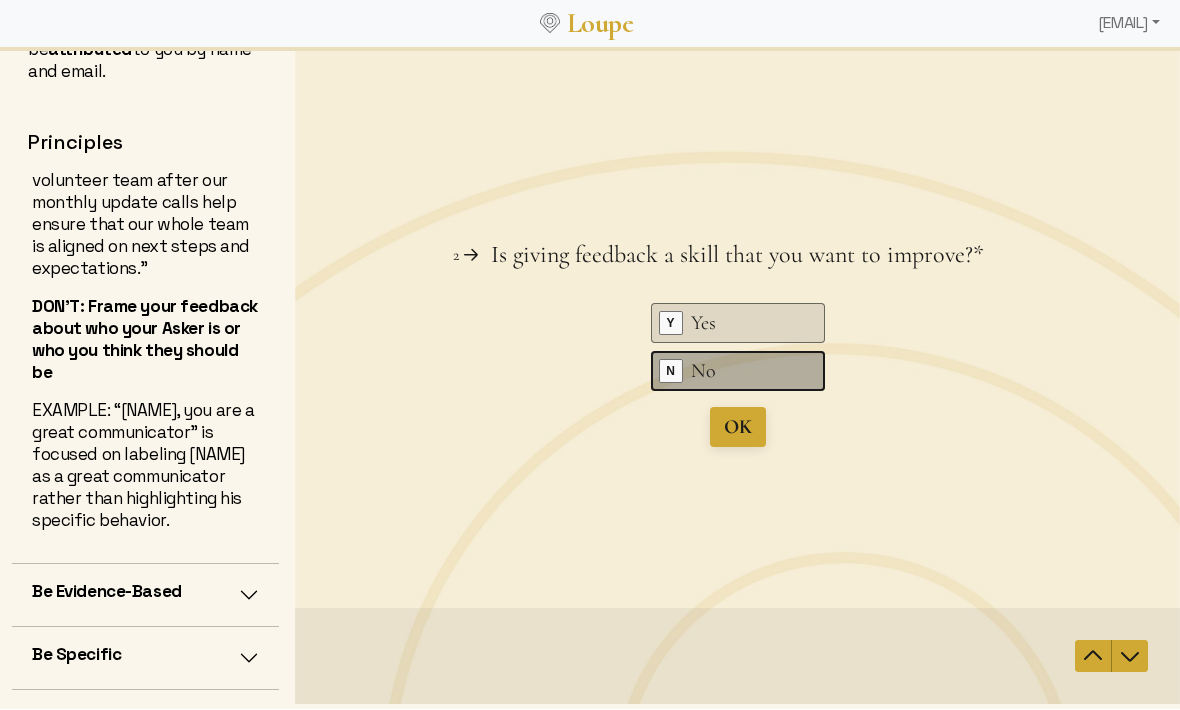 click on "No" at bounding box center (741, 371) 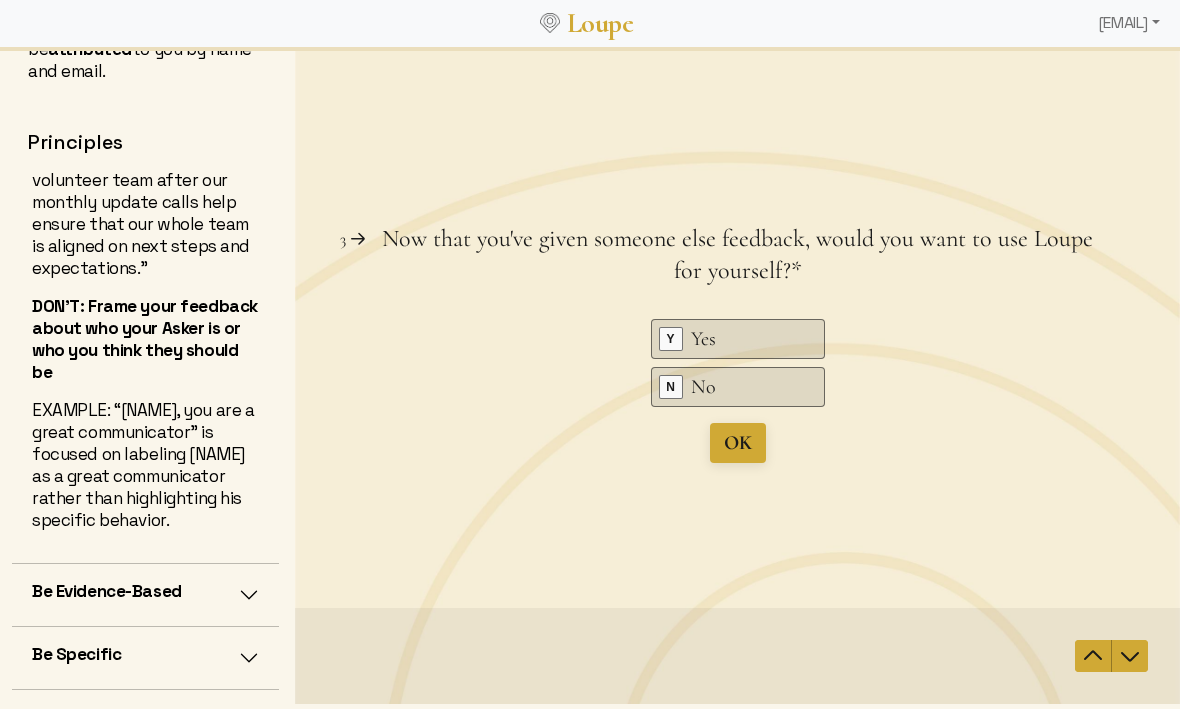 click at bounding box center (1093, 656) 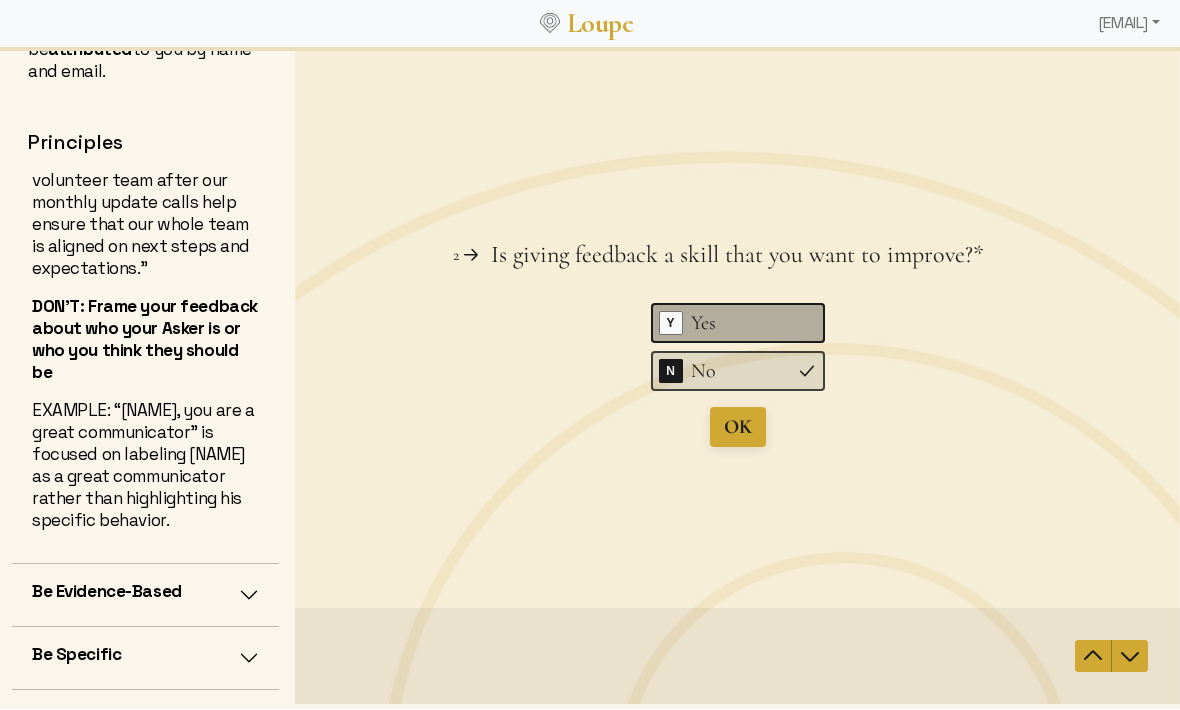 click on "Yes" at bounding box center (741, 323) 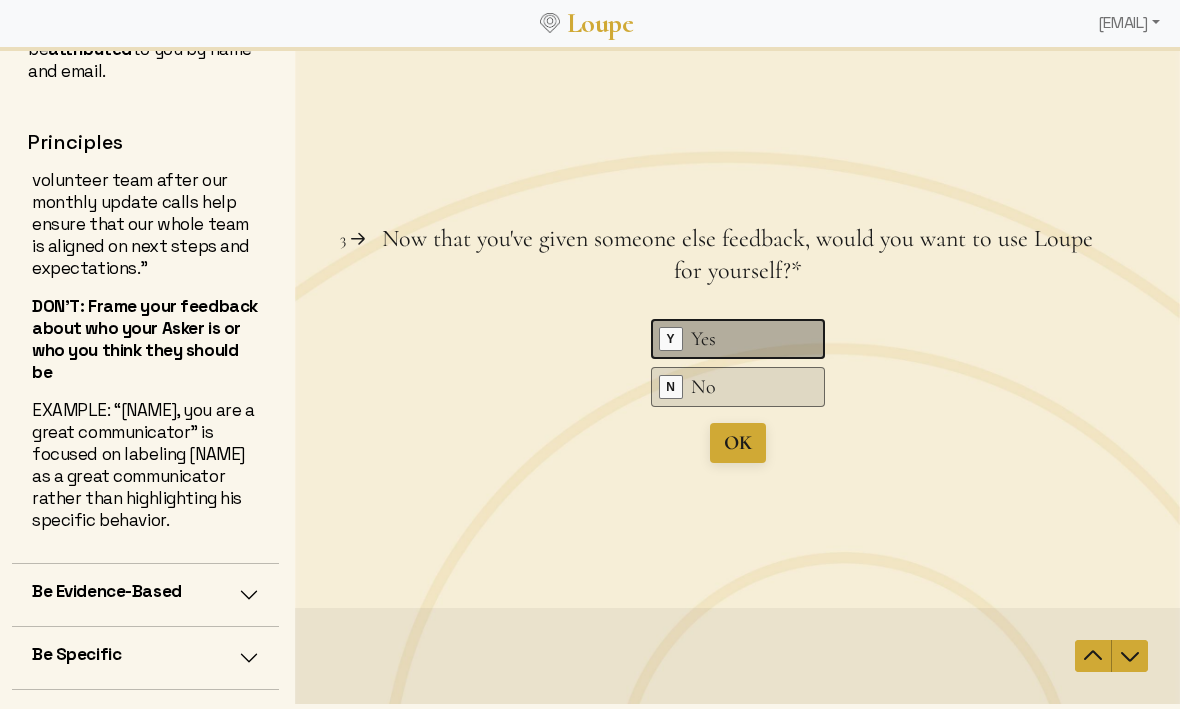 click at bounding box center (808, 339) 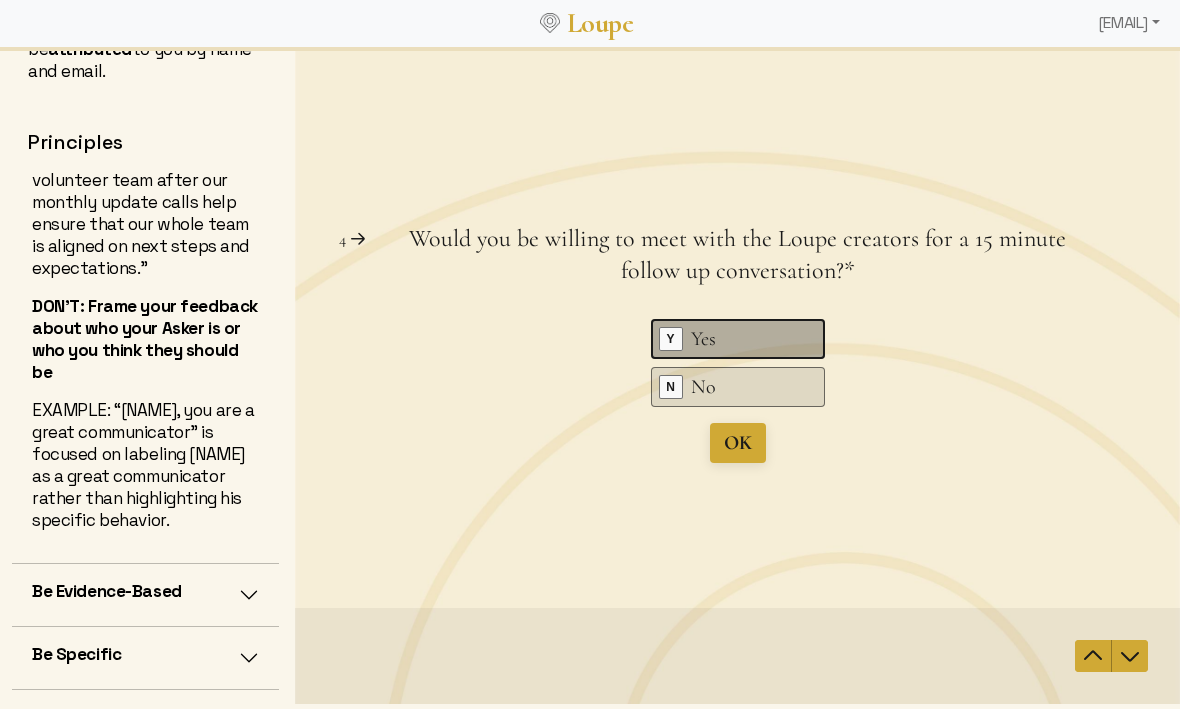 click on "Yes" at bounding box center (741, 339) 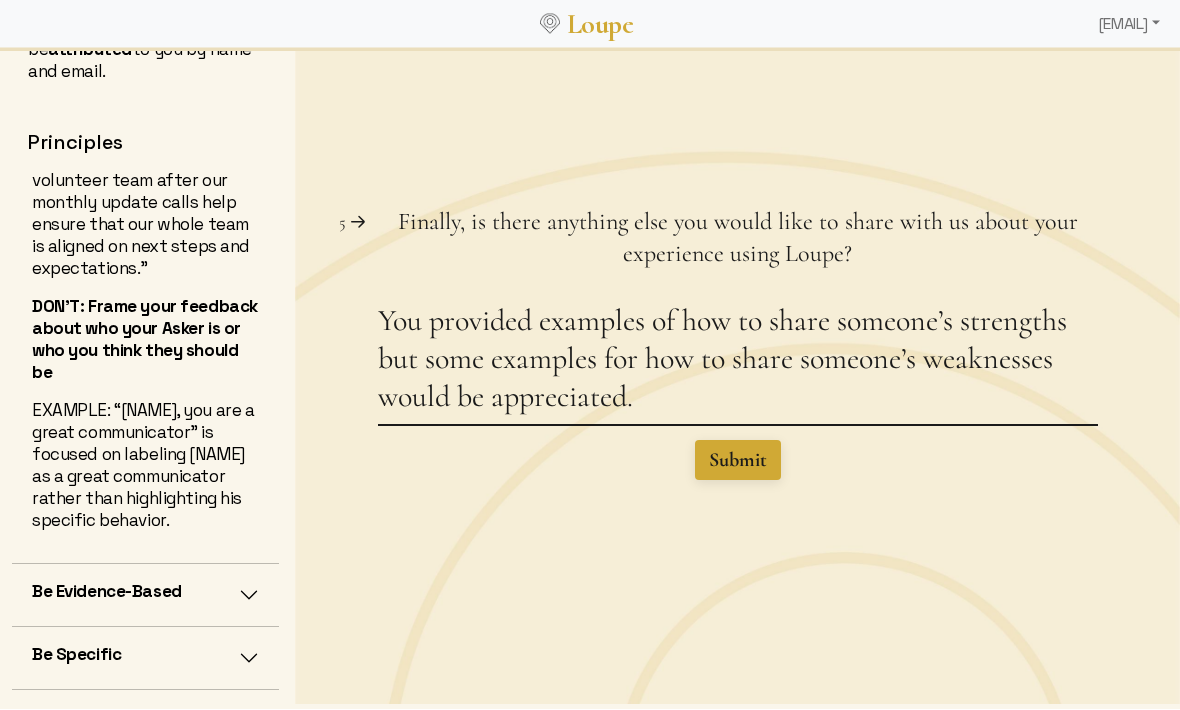 type on "You provided examples of how to share someone’s strengths but some examples for how to share someone’s weaknesses would be appreciated." 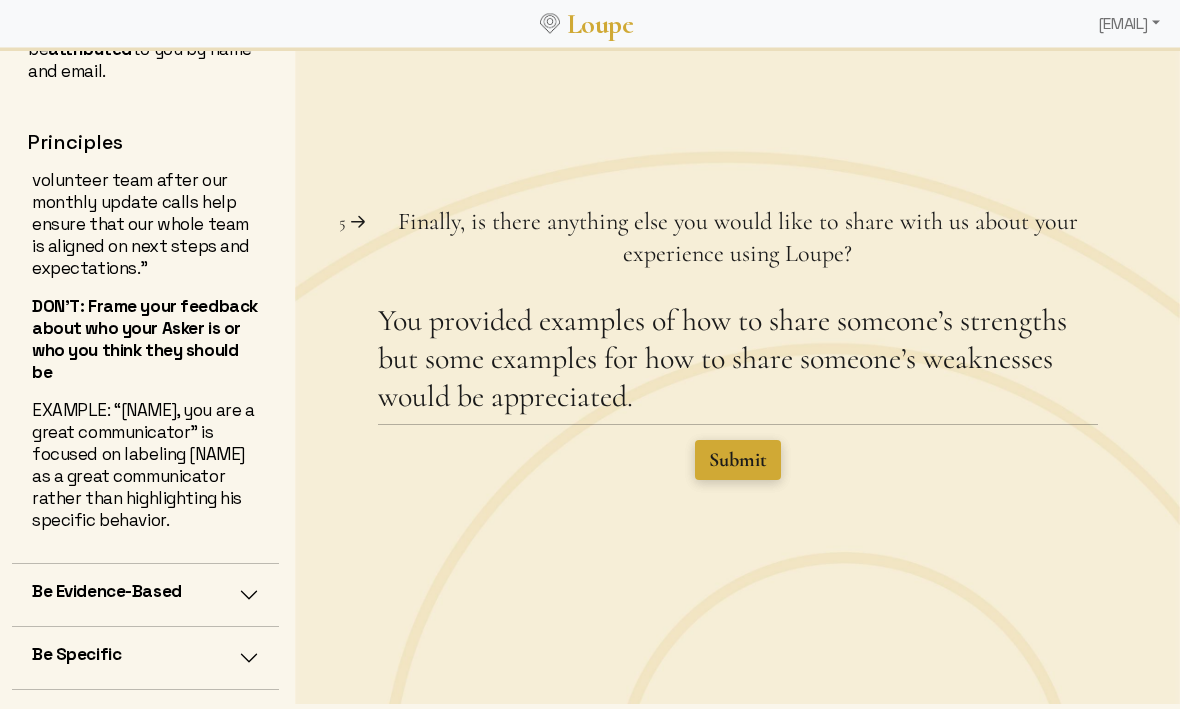 click on "Submit" at bounding box center (738, 460) 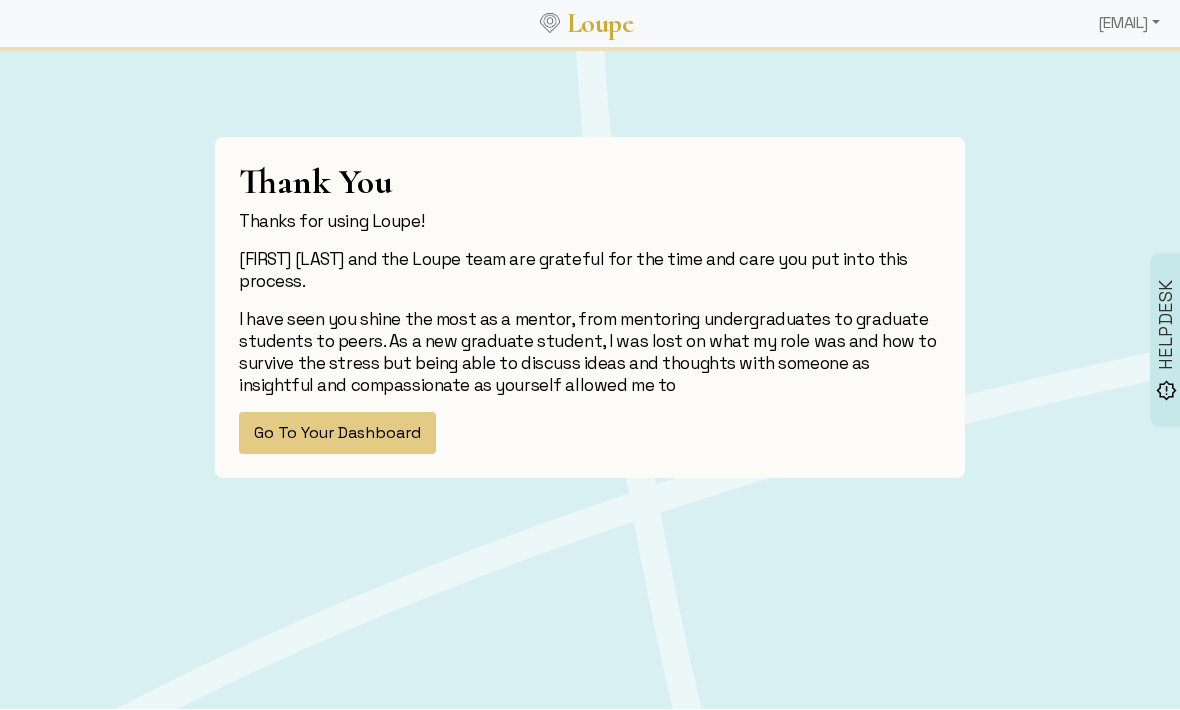 scroll, scrollTop: 0, scrollLeft: 0, axis: both 